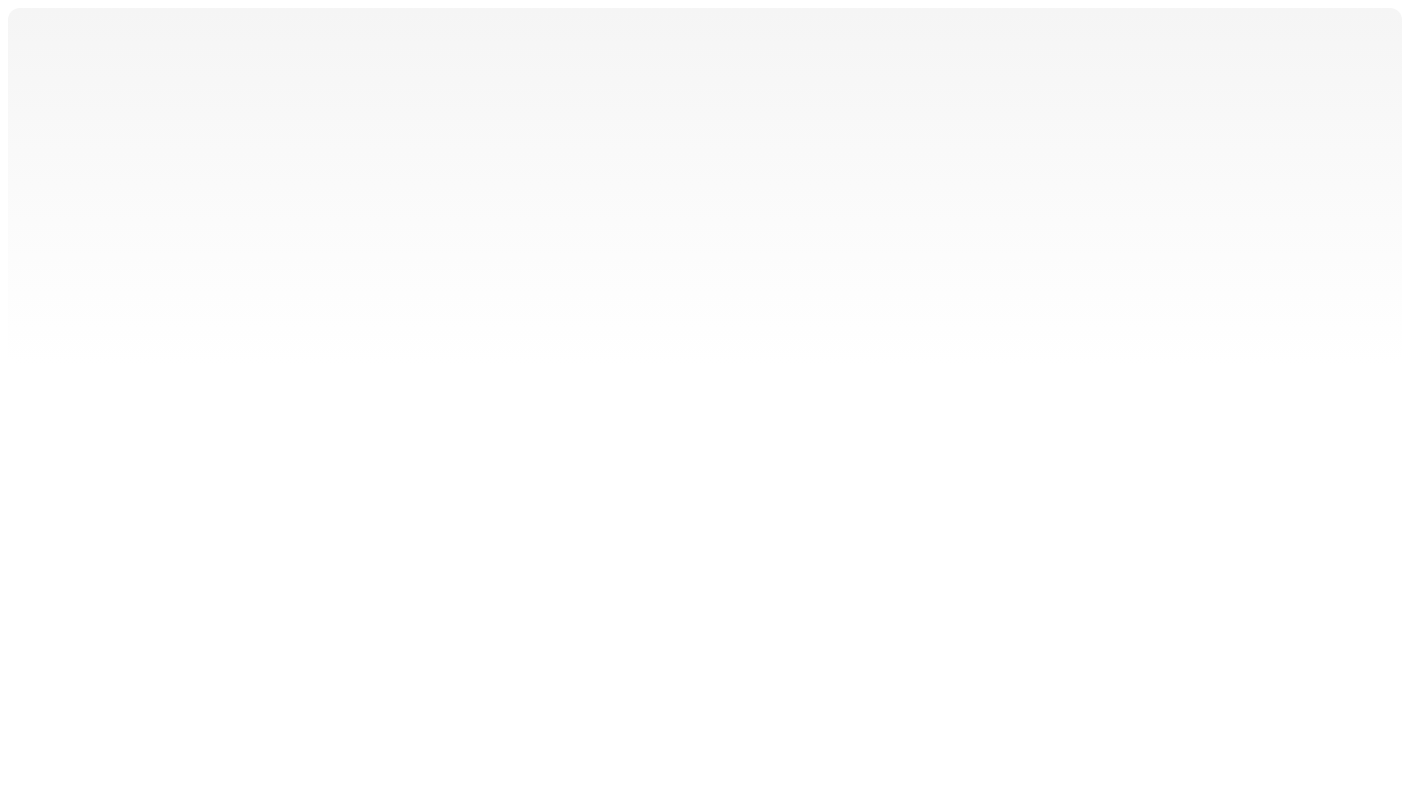 scroll, scrollTop: 0, scrollLeft: 0, axis: both 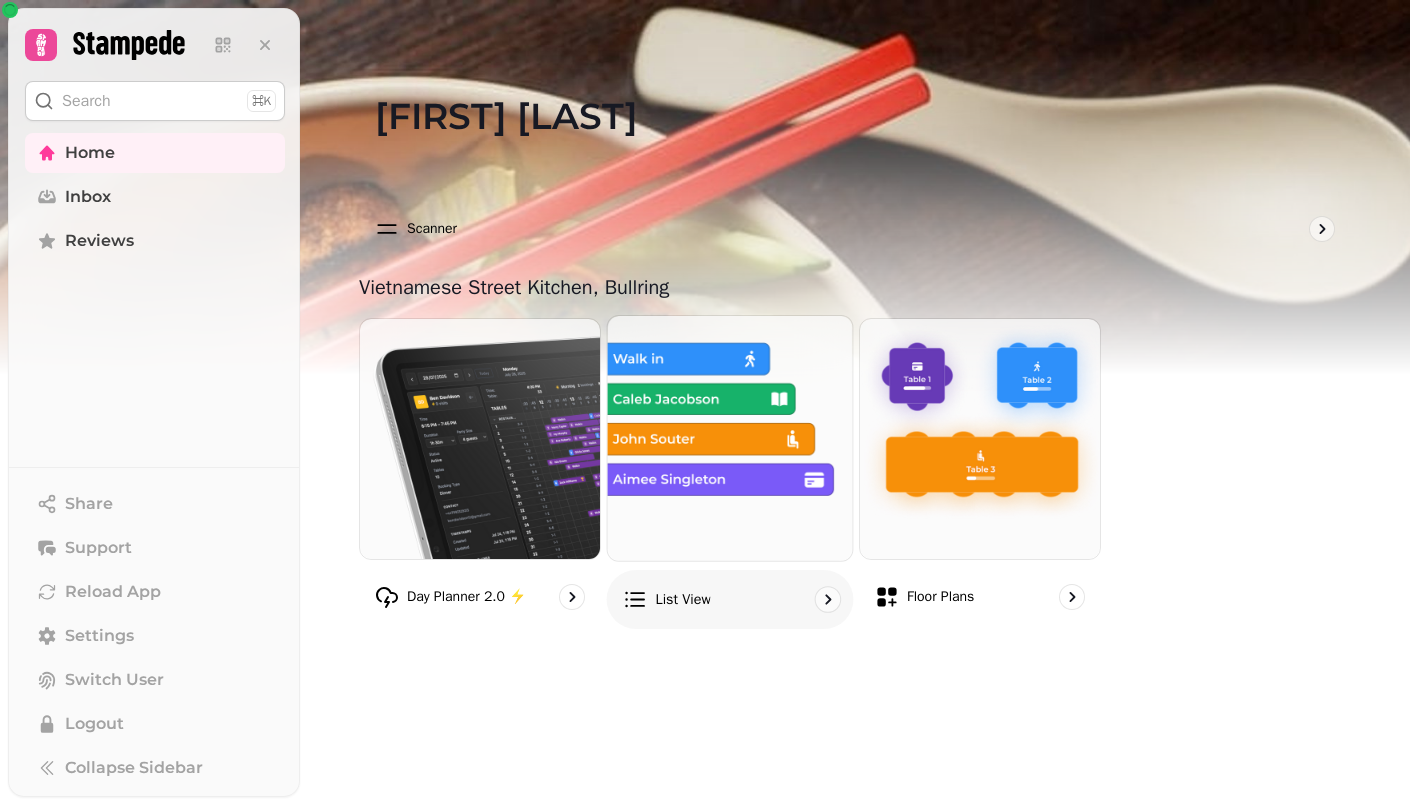 click at bounding box center [729, 438] 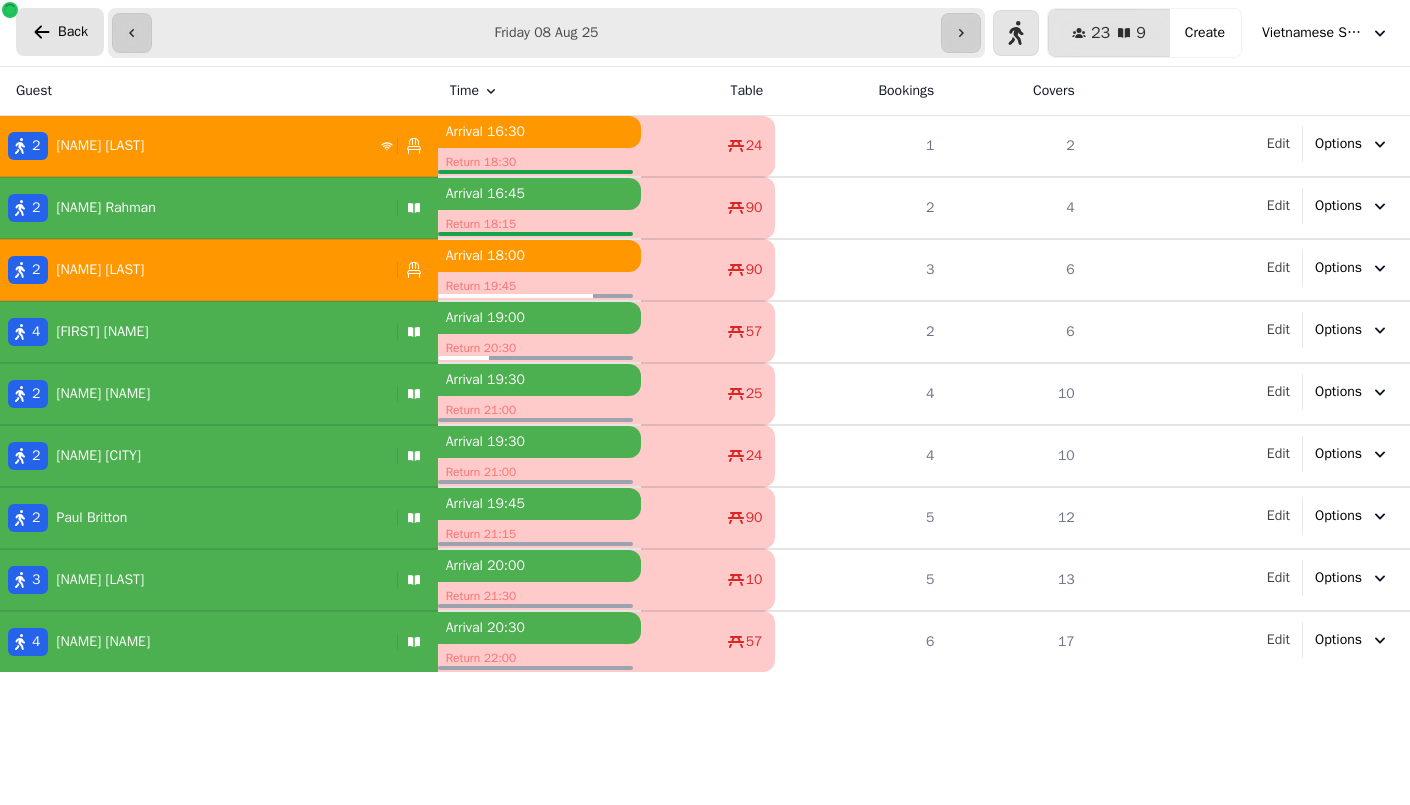 click on "Back" at bounding box center (60, 32) 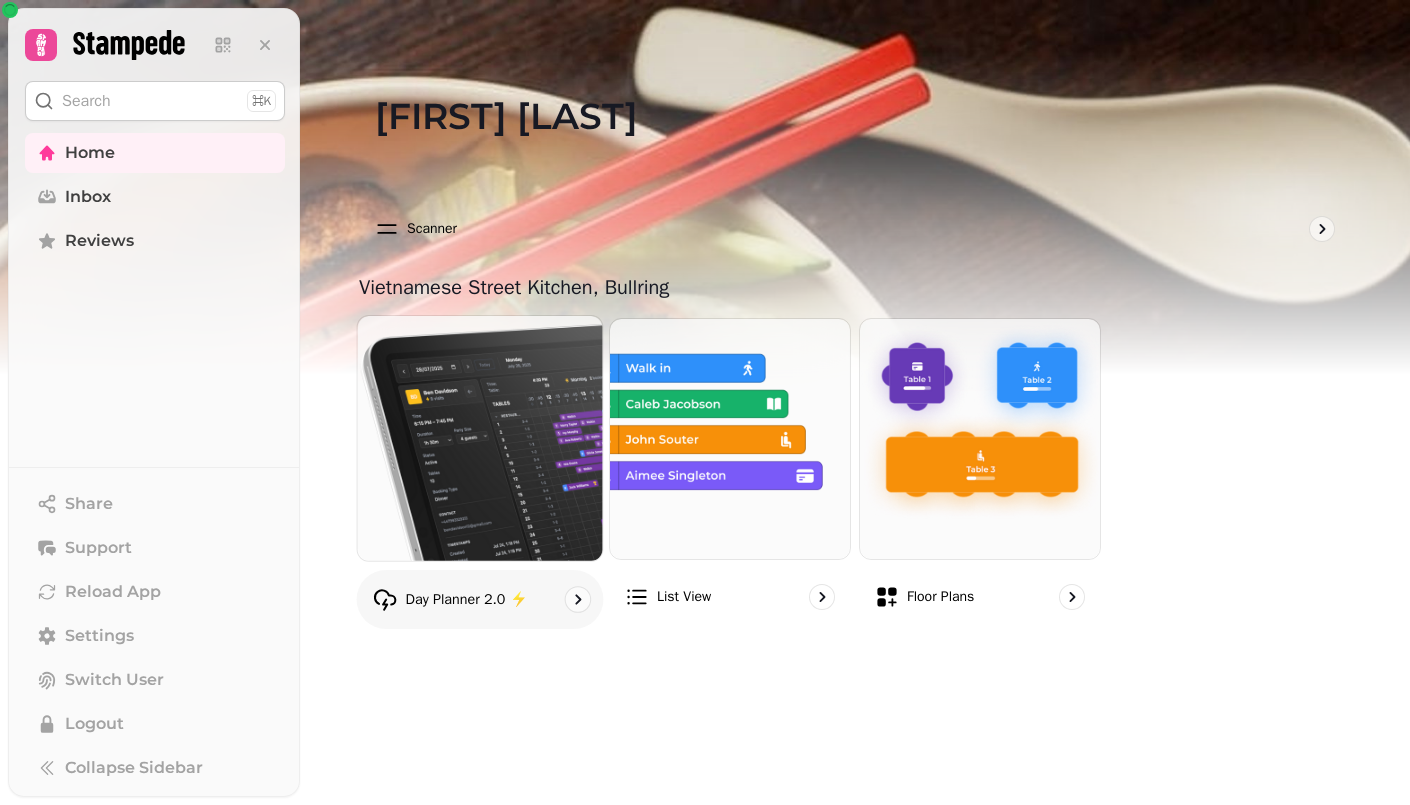 click at bounding box center [479, 438] 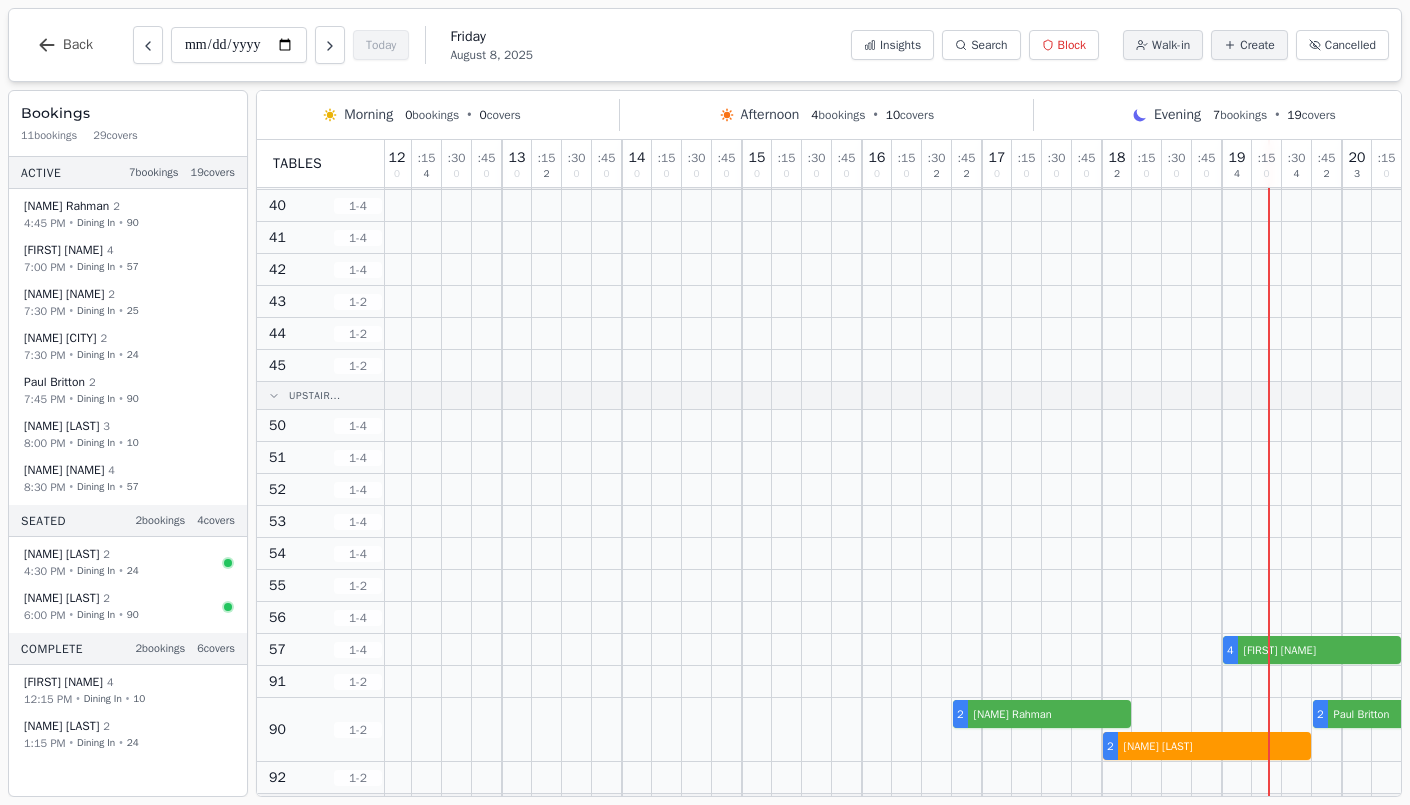 scroll, scrollTop: 0, scrollLeft: 3, axis: horizontal 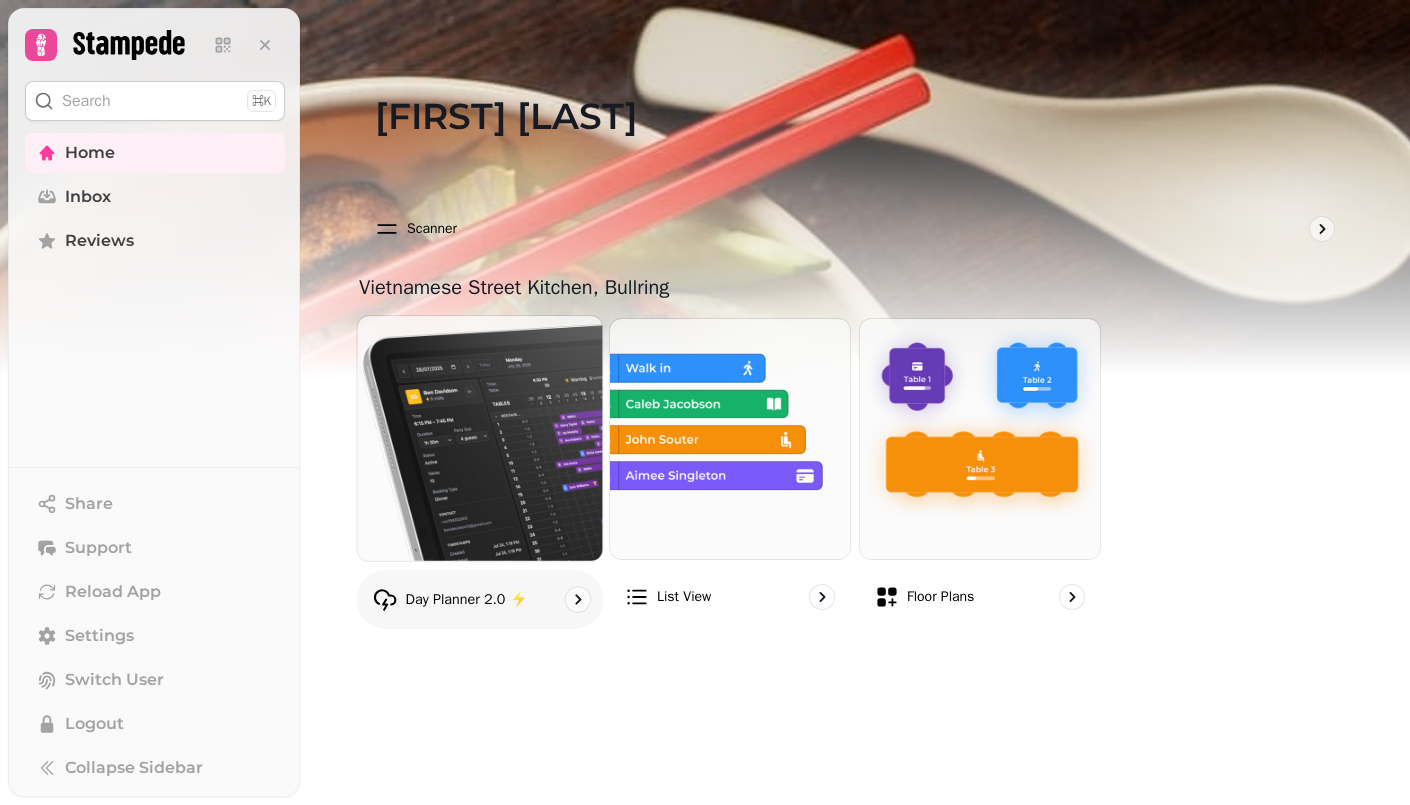click 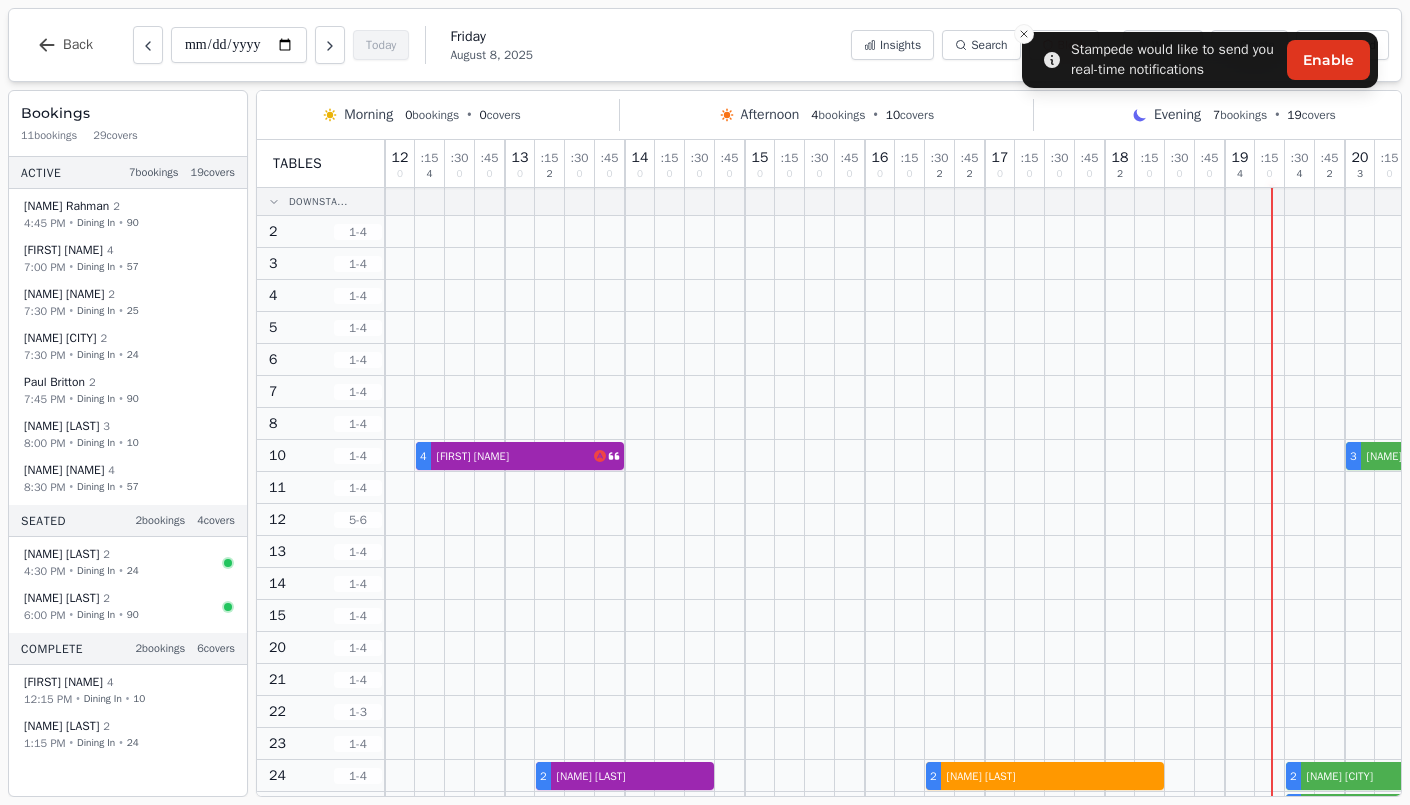 click on "August 8, 2025" at bounding box center (491, 55) 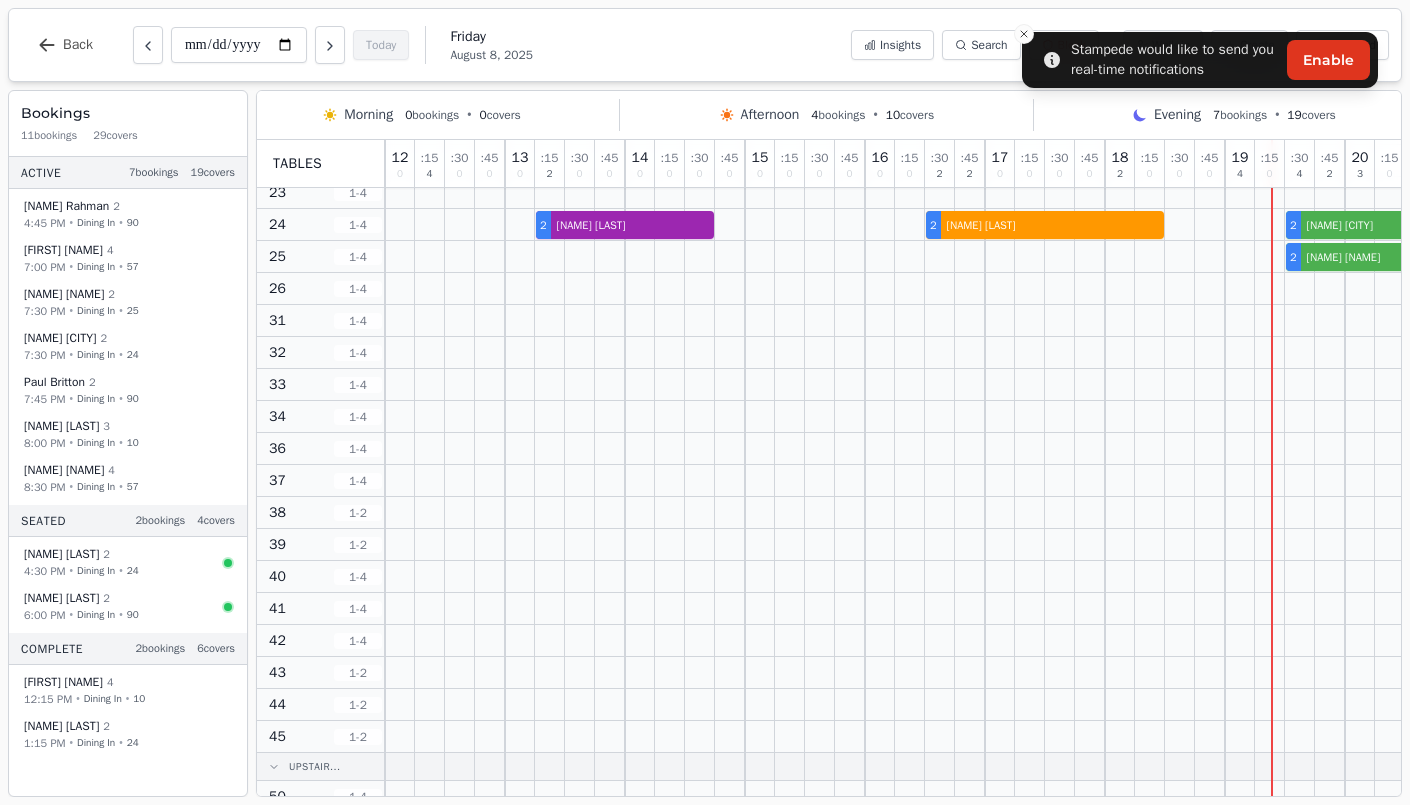 scroll, scrollTop: 0, scrollLeft: 0, axis: both 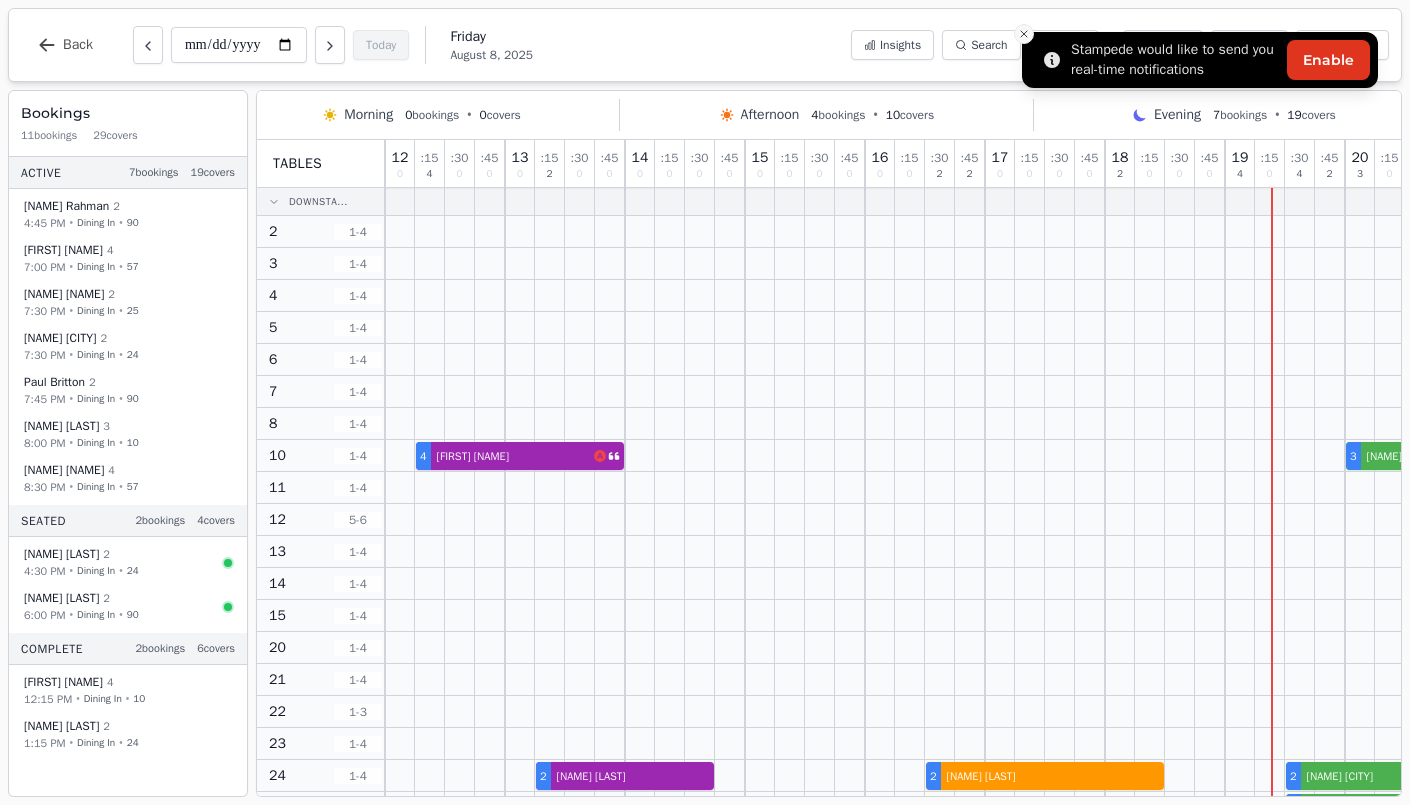 click 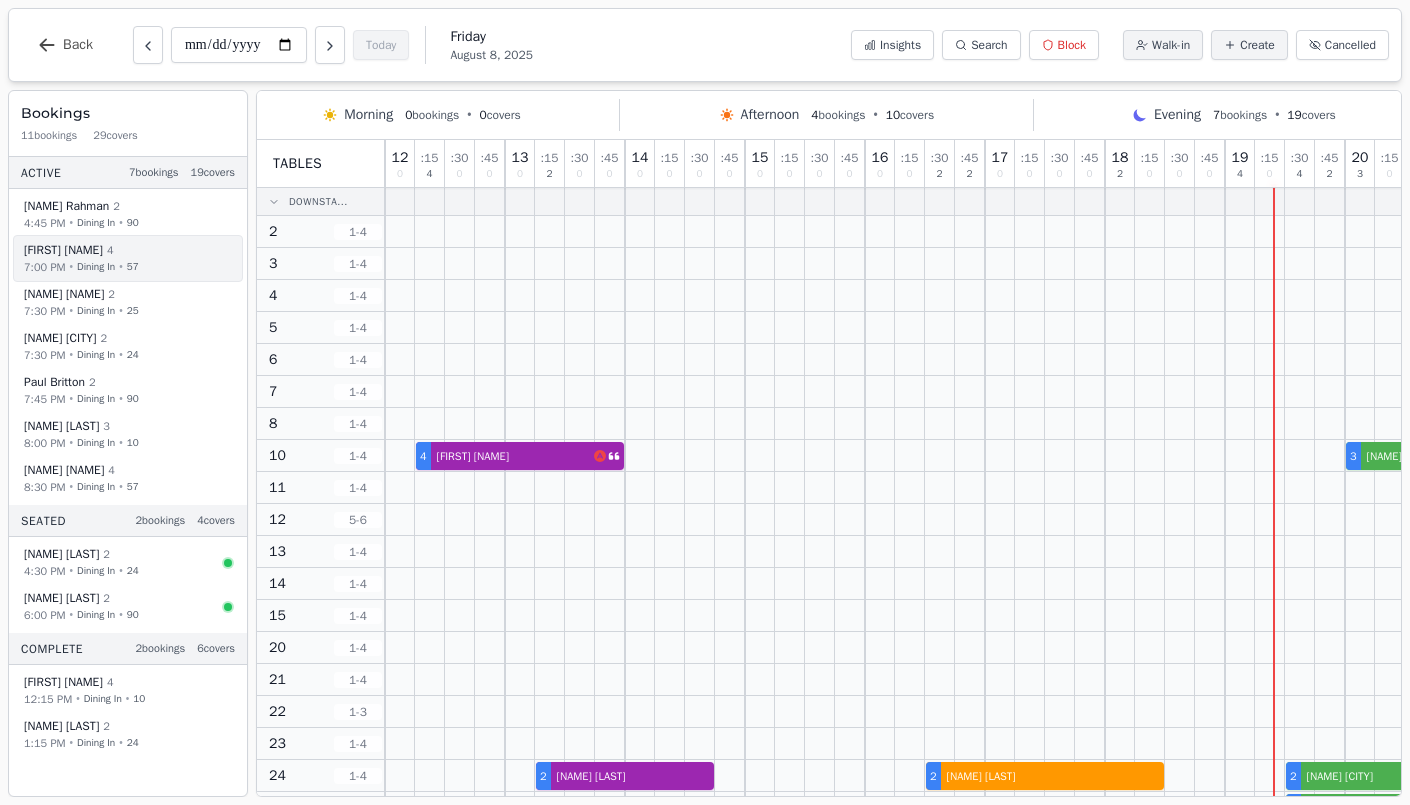 click on "[FIRST]   [LAST]" at bounding box center [63, 250] 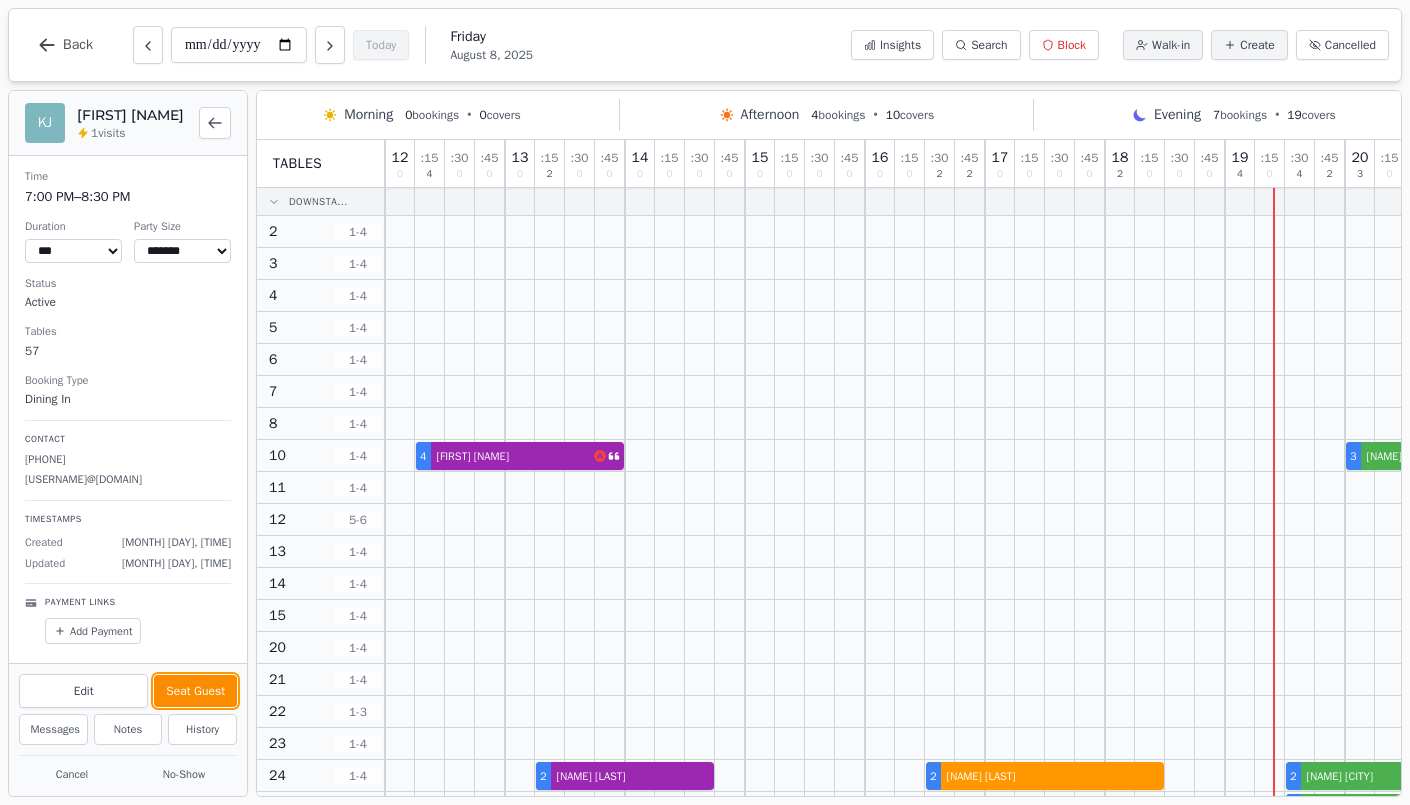 click on "Seat Guest" at bounding box center [195, 691] 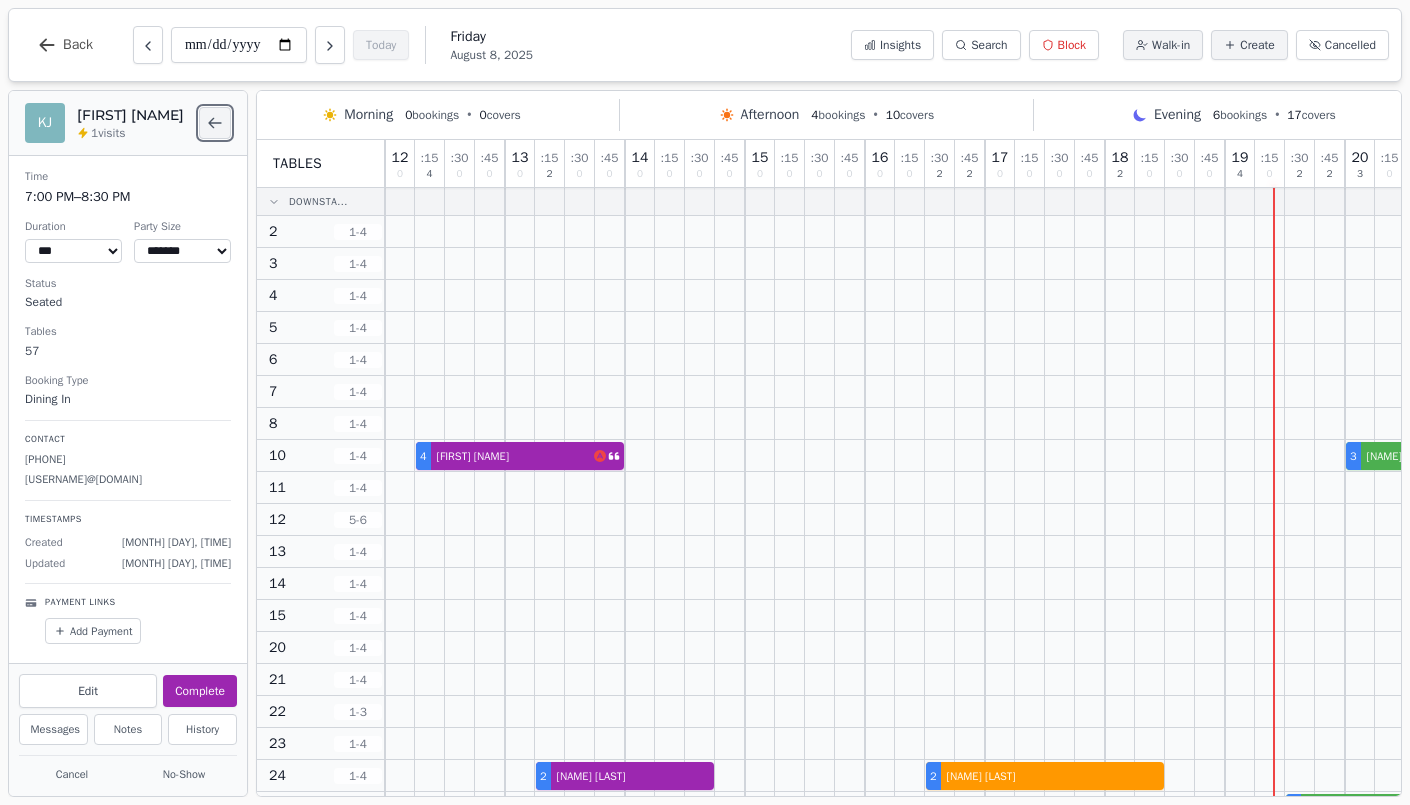 click at bounding box center [215, 123] 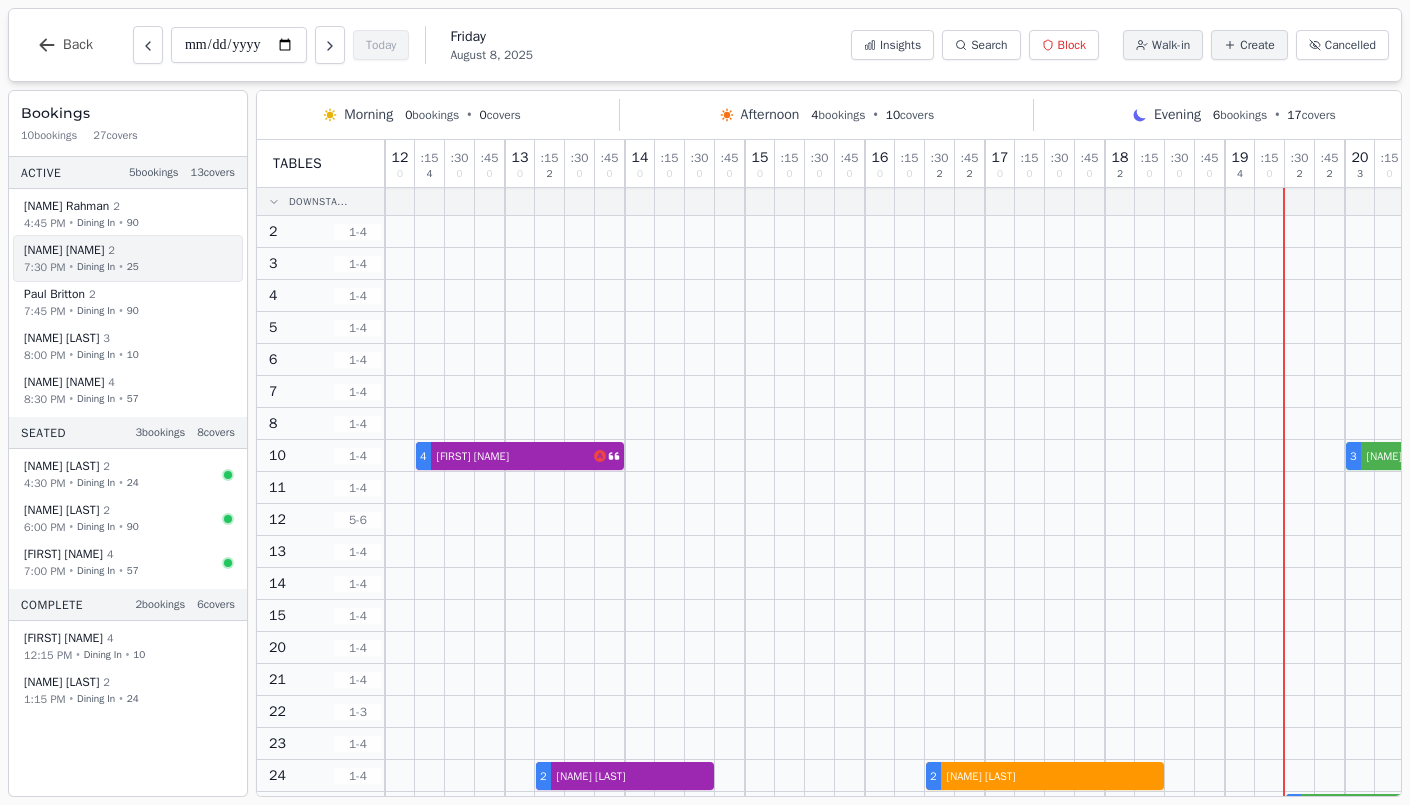 click on "7:30 PM • Dining In • 25" at bounding box center (126, 266) 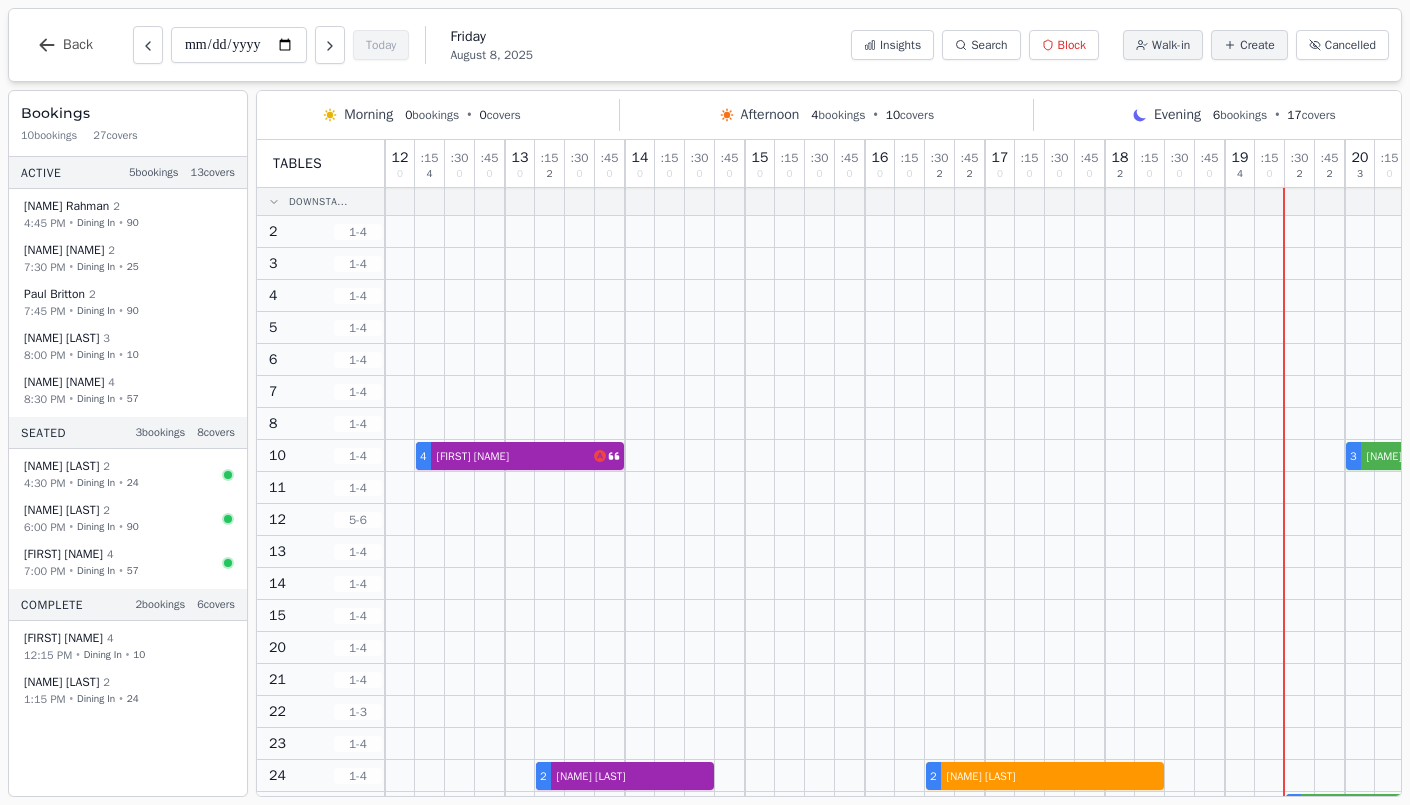 select on "****" 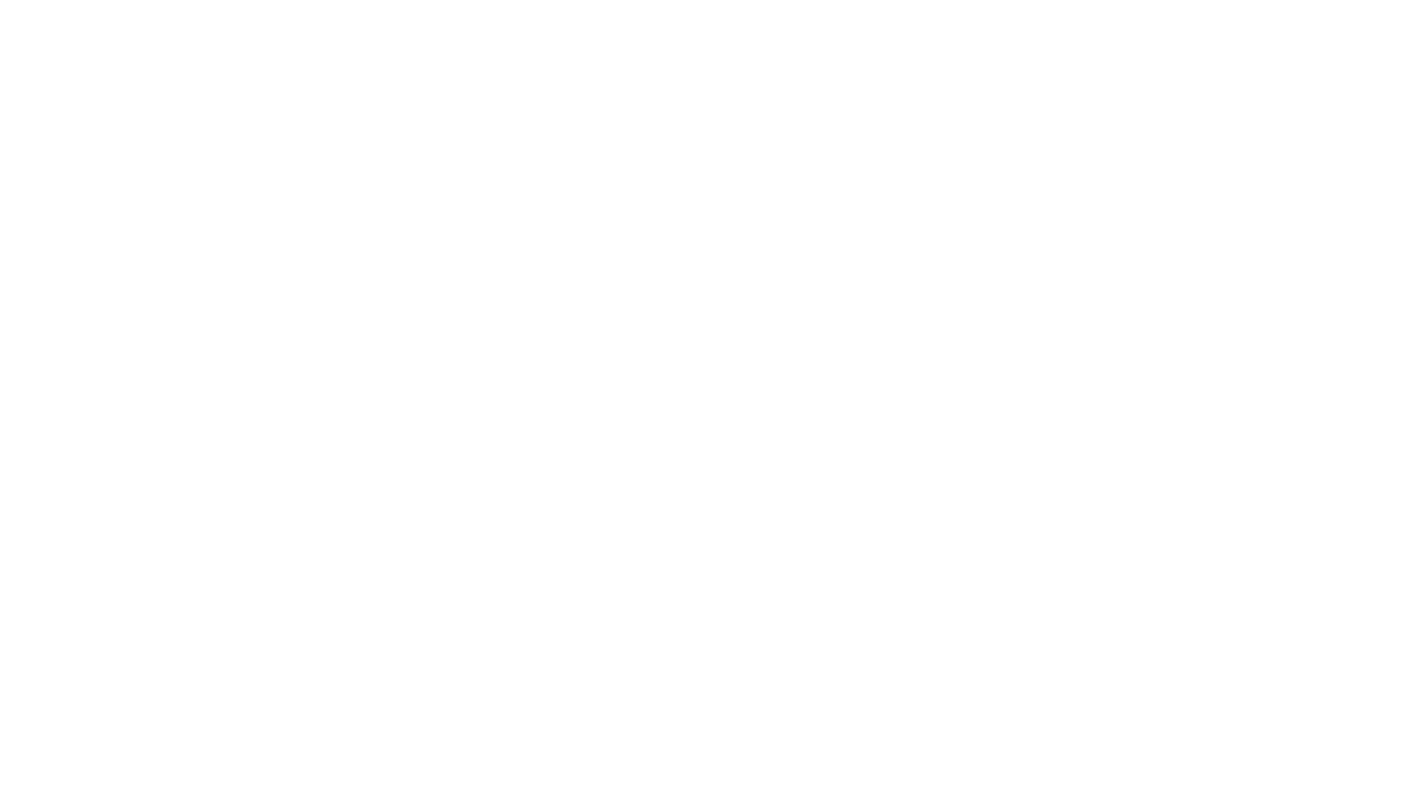 scroll, scrollTop: 0, scrollLeft: 0, axis: both 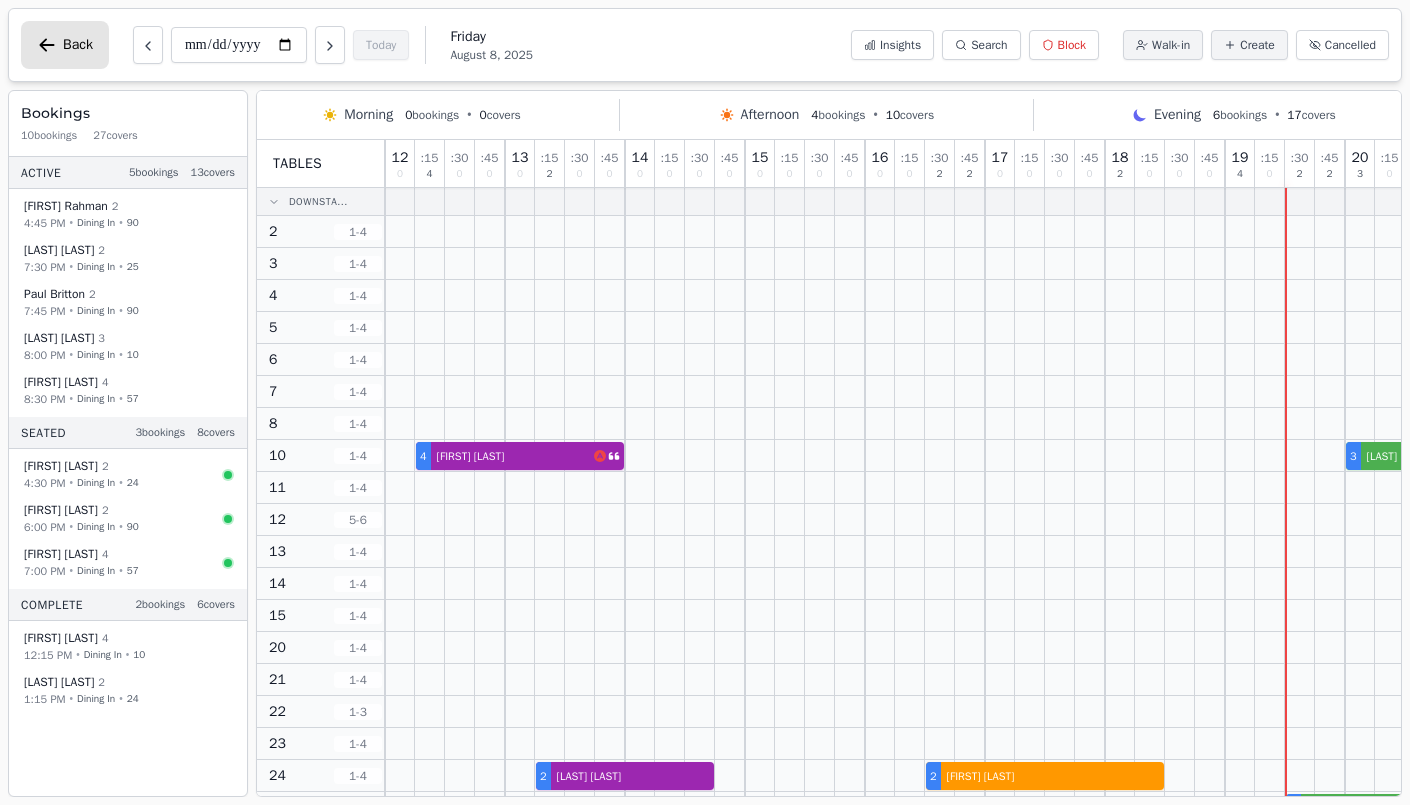 click 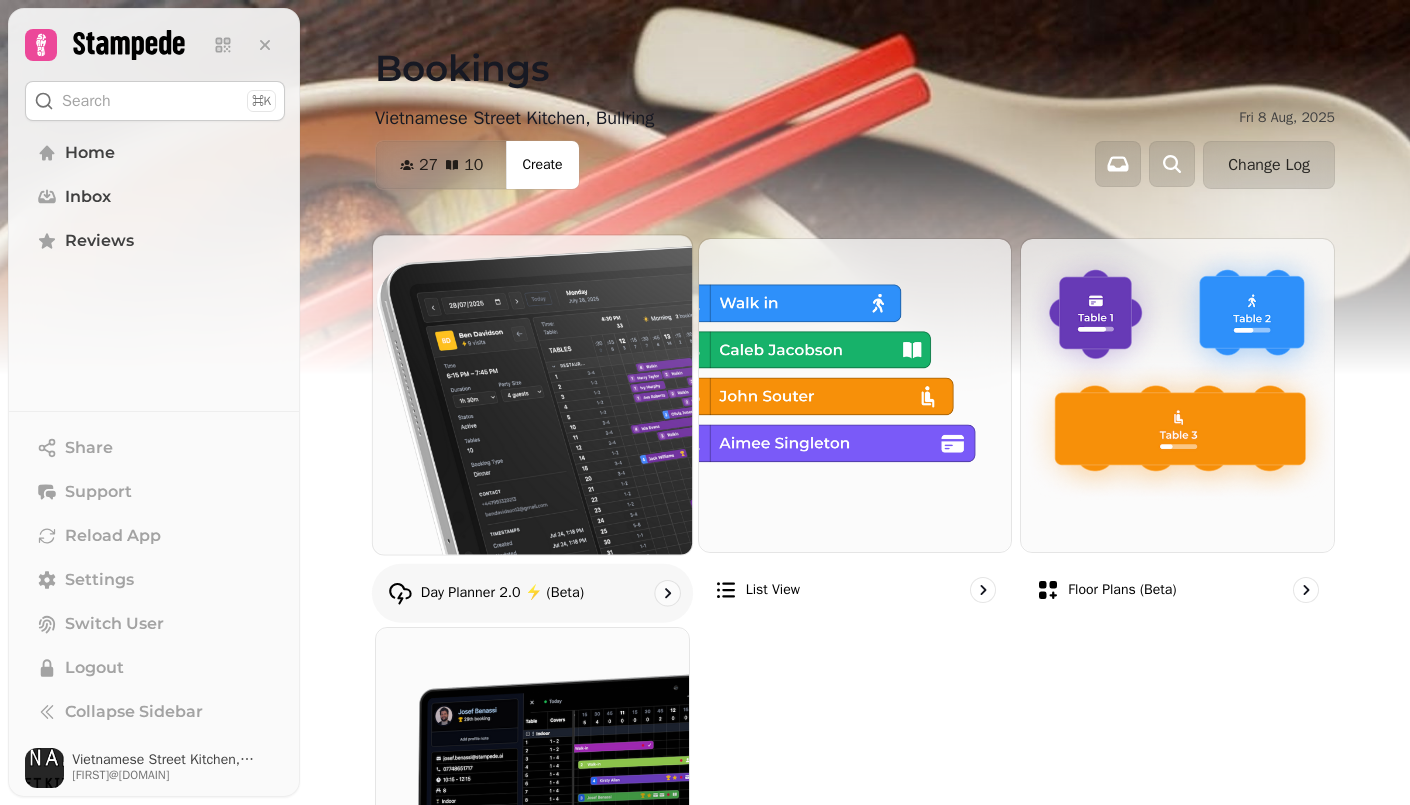click at bounding box center [532, 394] 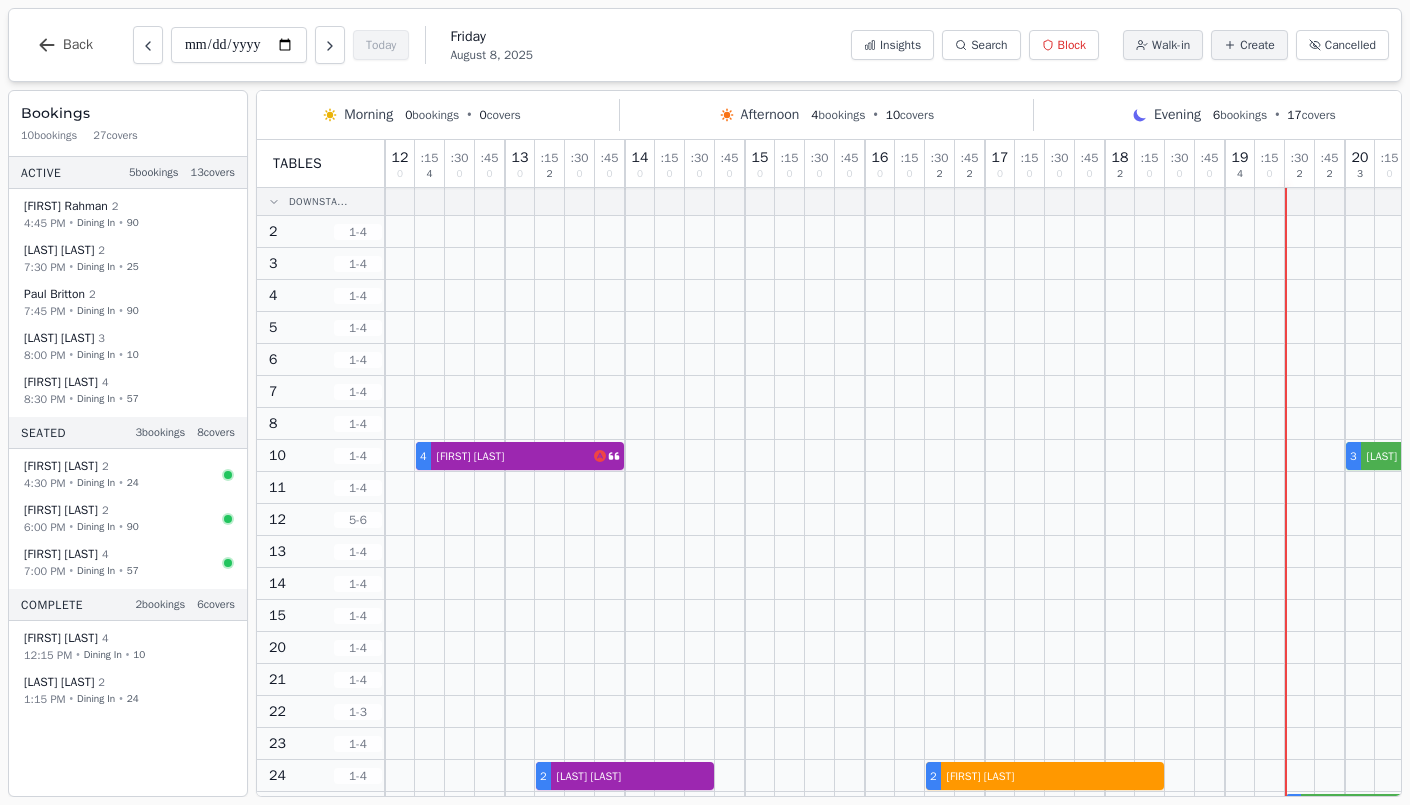 click at bounding box center (128, 413) 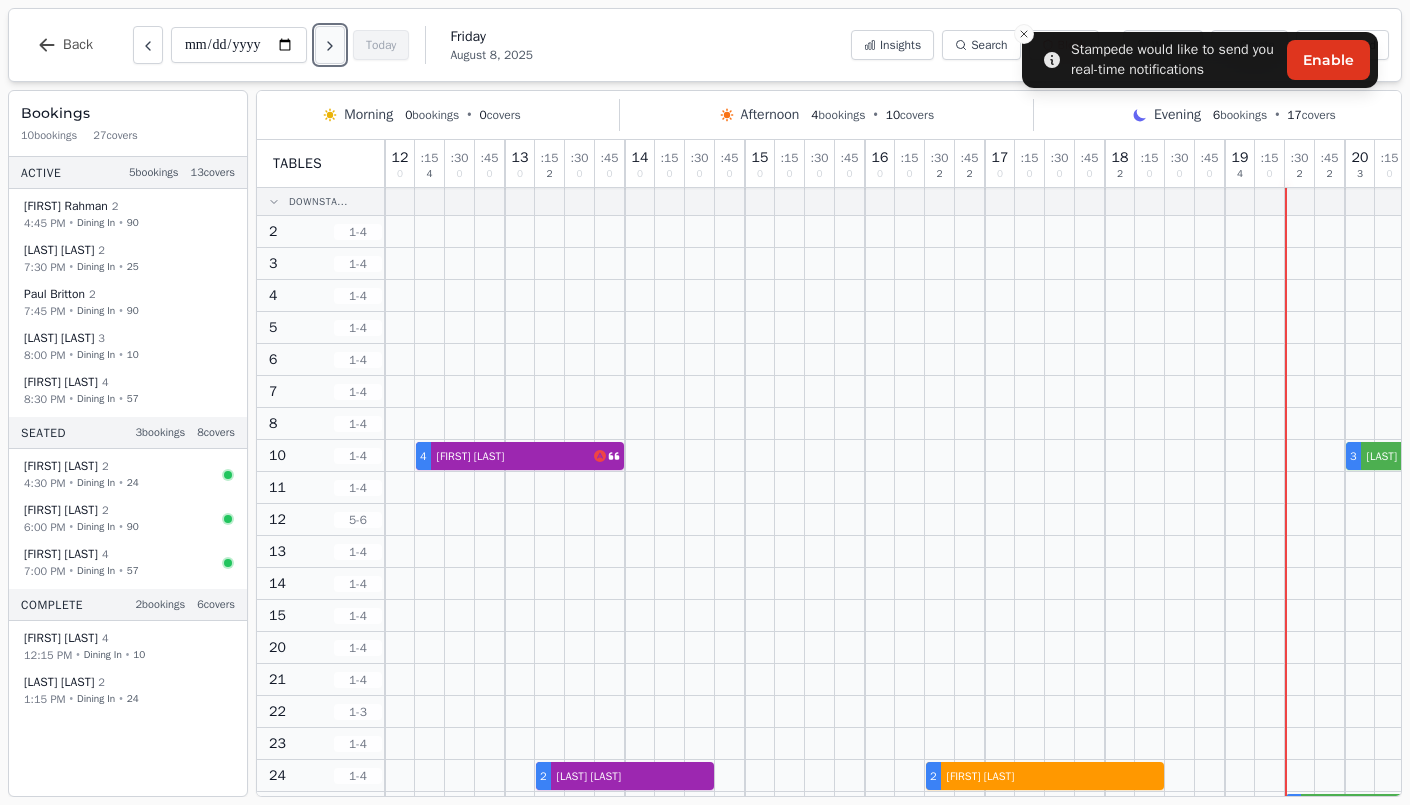 click at bounding box center (330, 45) 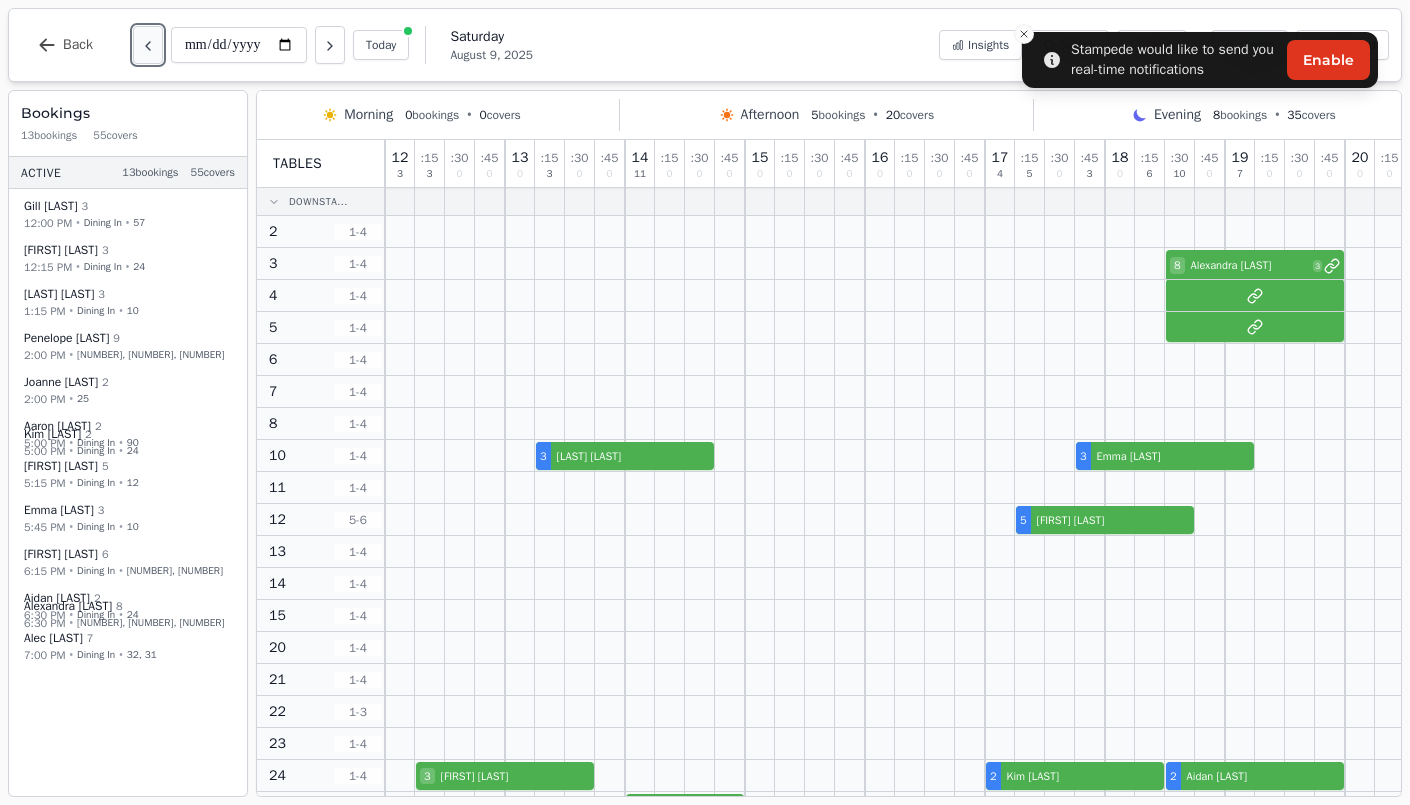 click 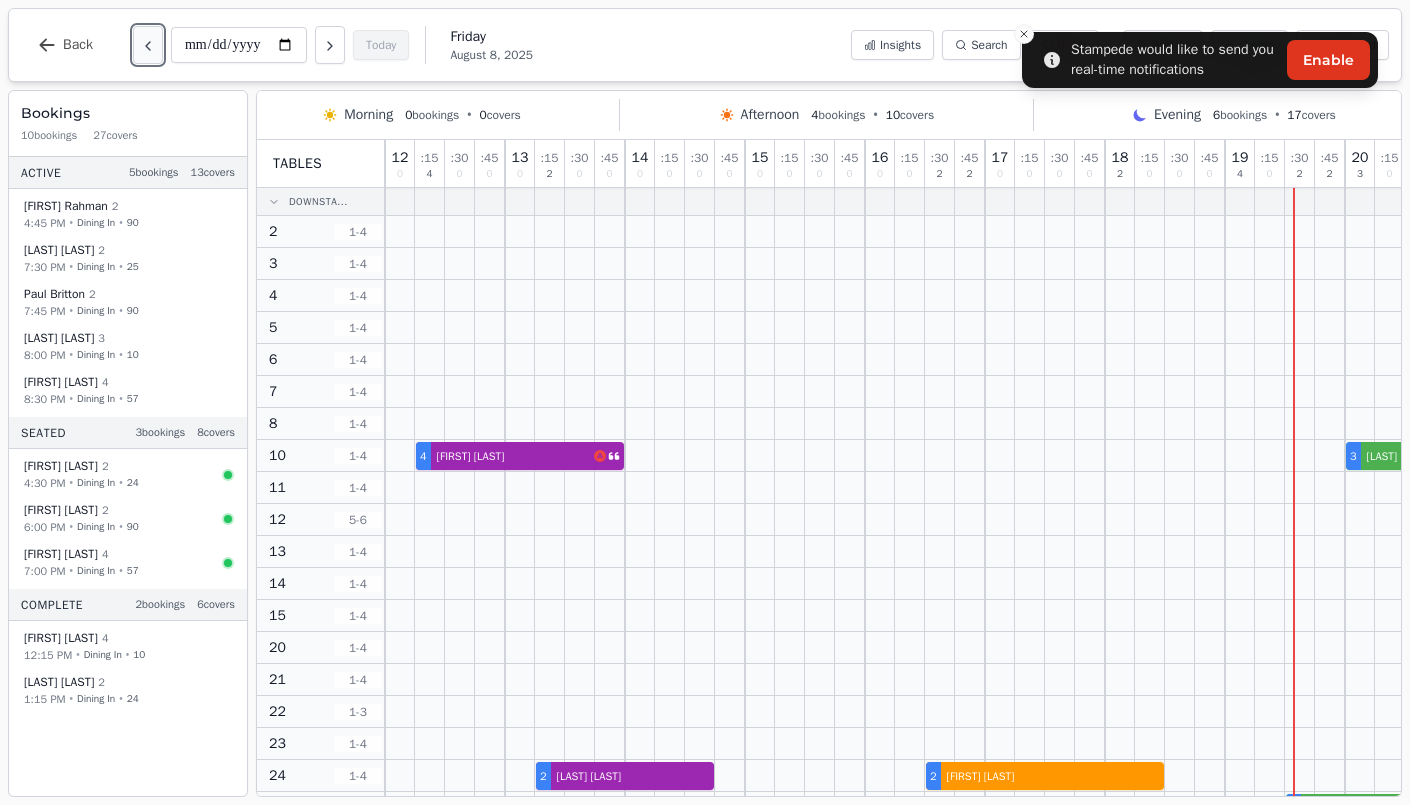 click 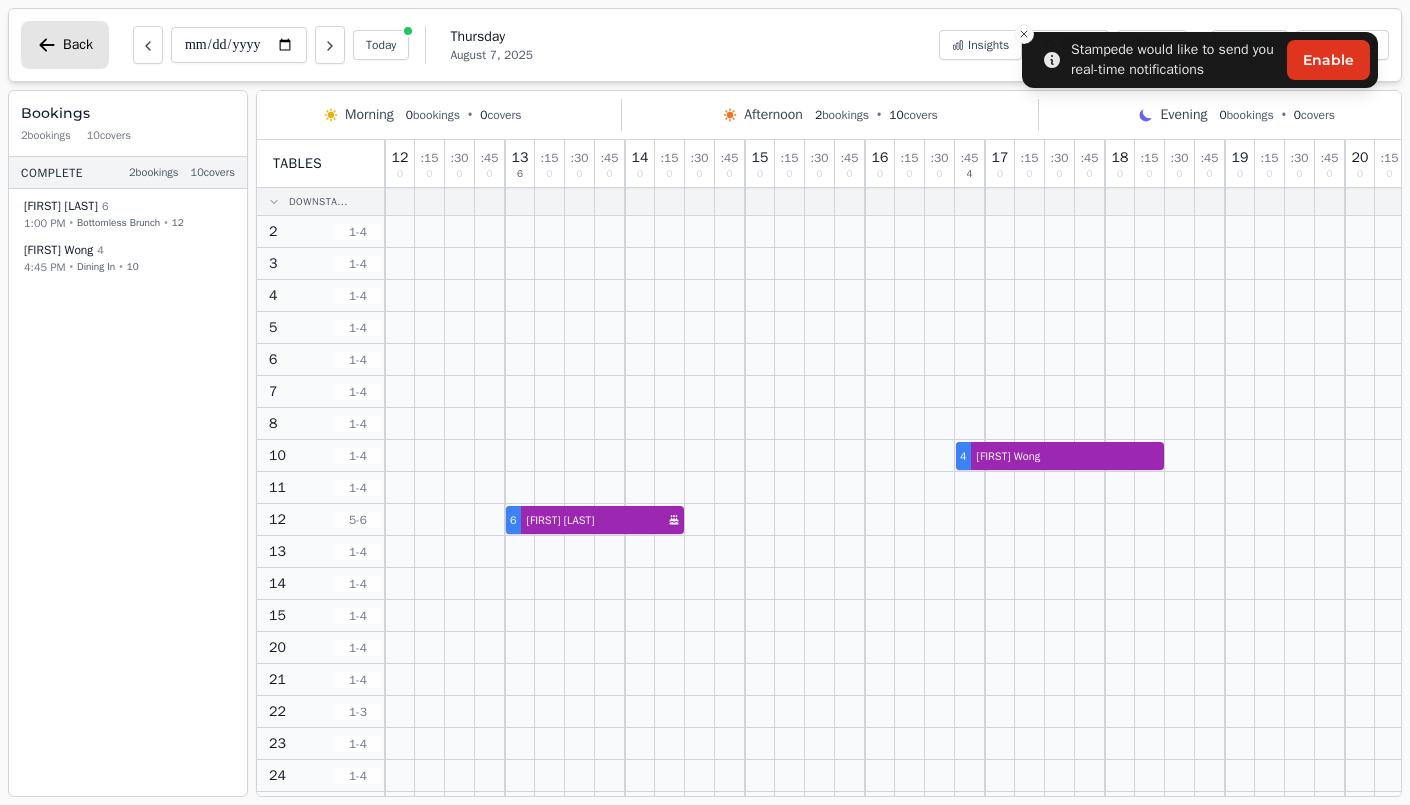click 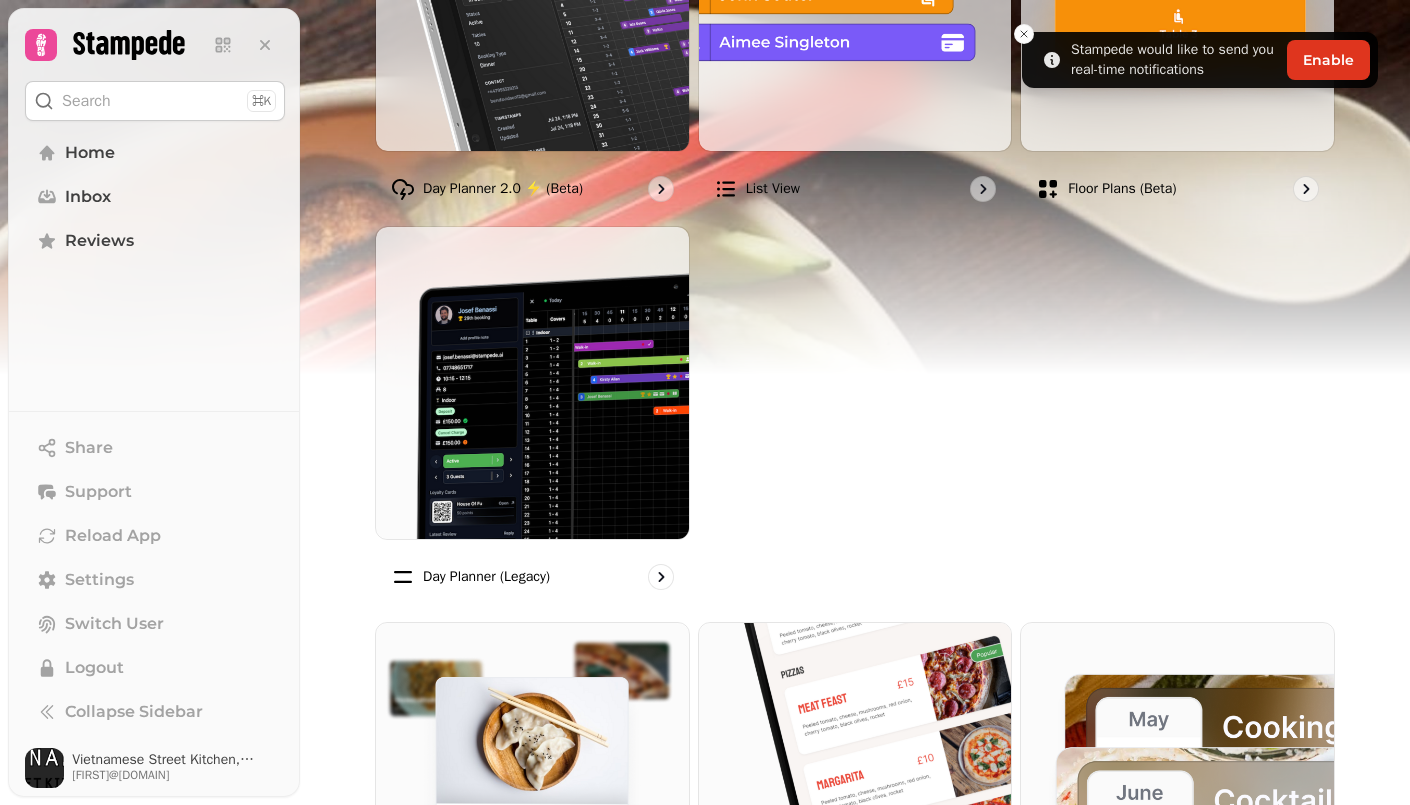 scroll, scrollTop: 531, scrollLeft: 0, axis: vertical 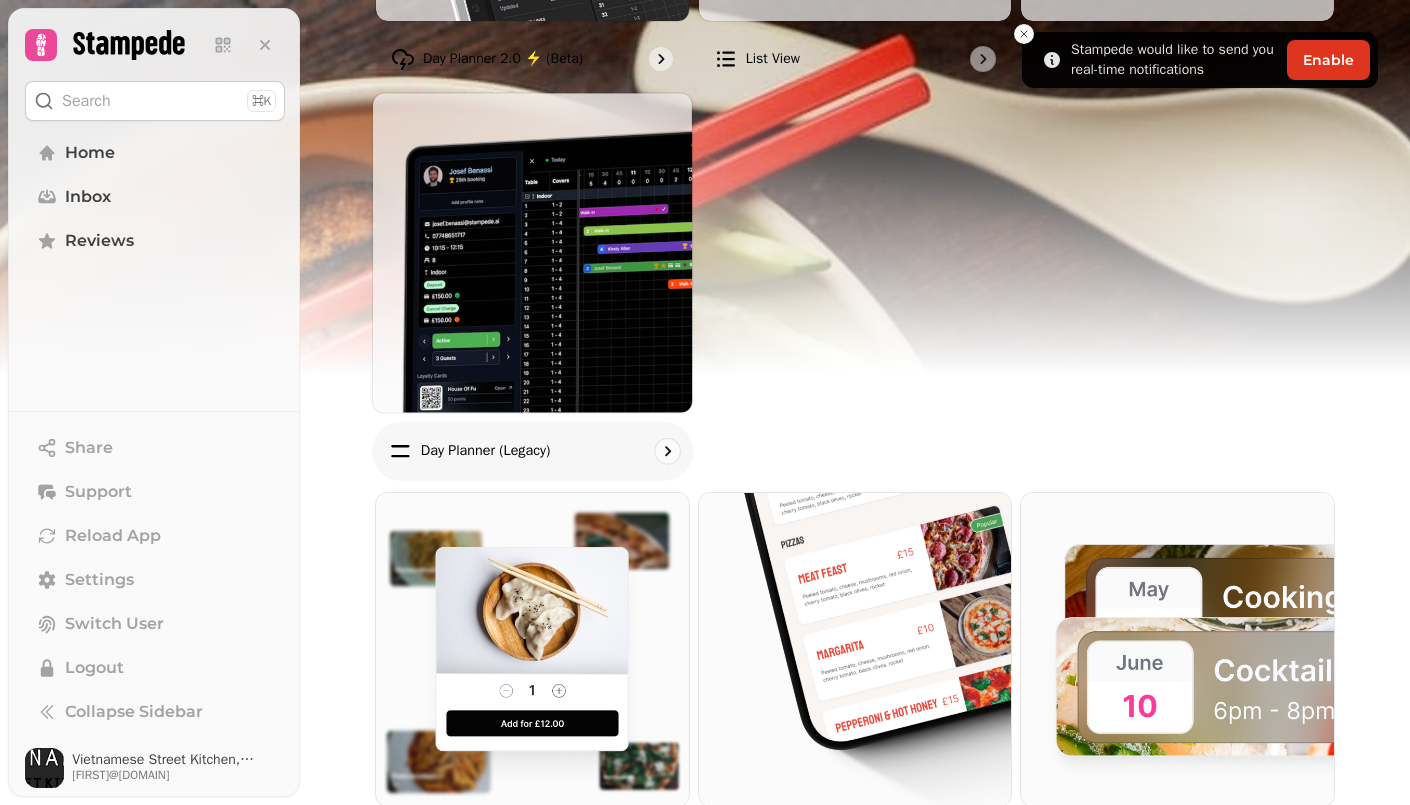 click at bounding box center (532, 252) 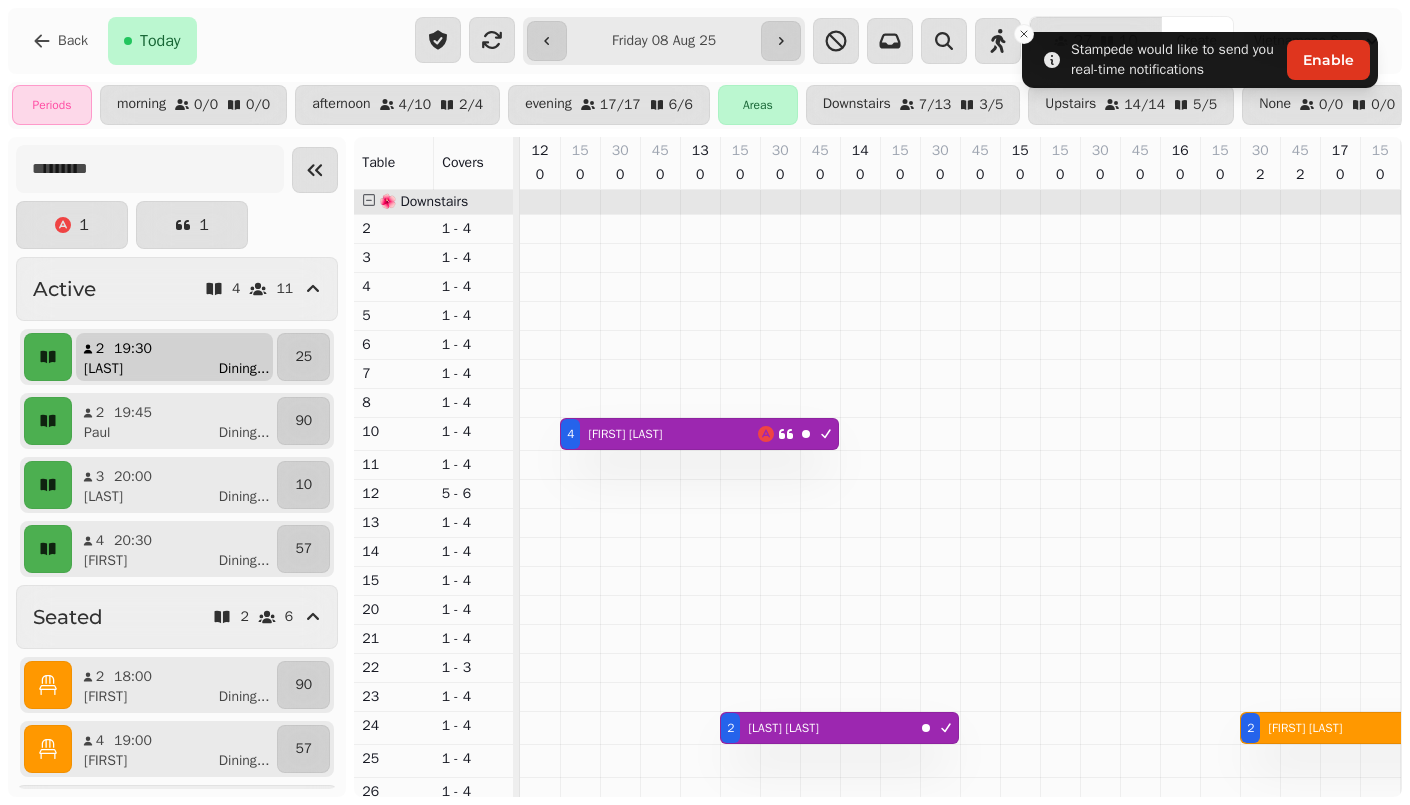 scroll, scrollTop: 0, scrollLeft: 798, axis: horizontal 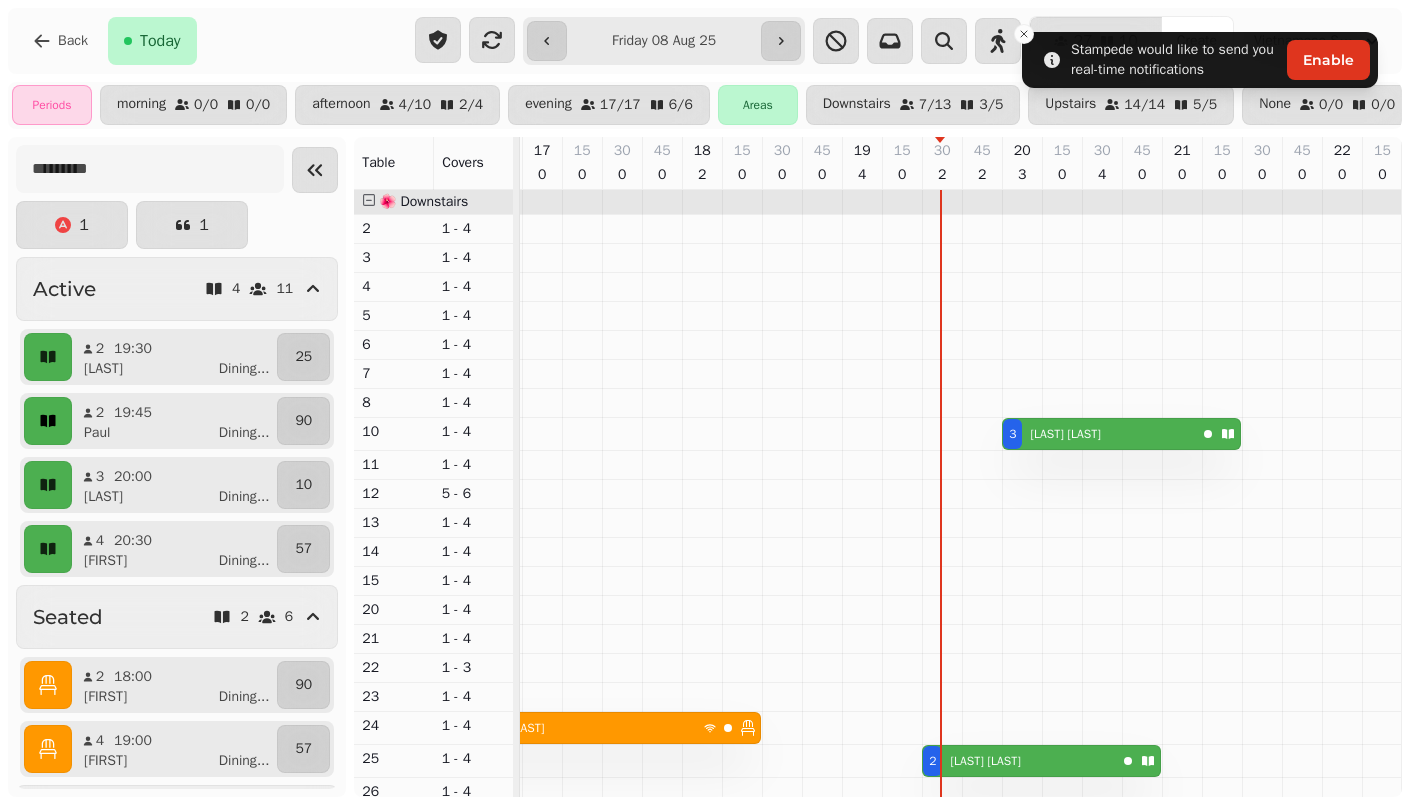 click 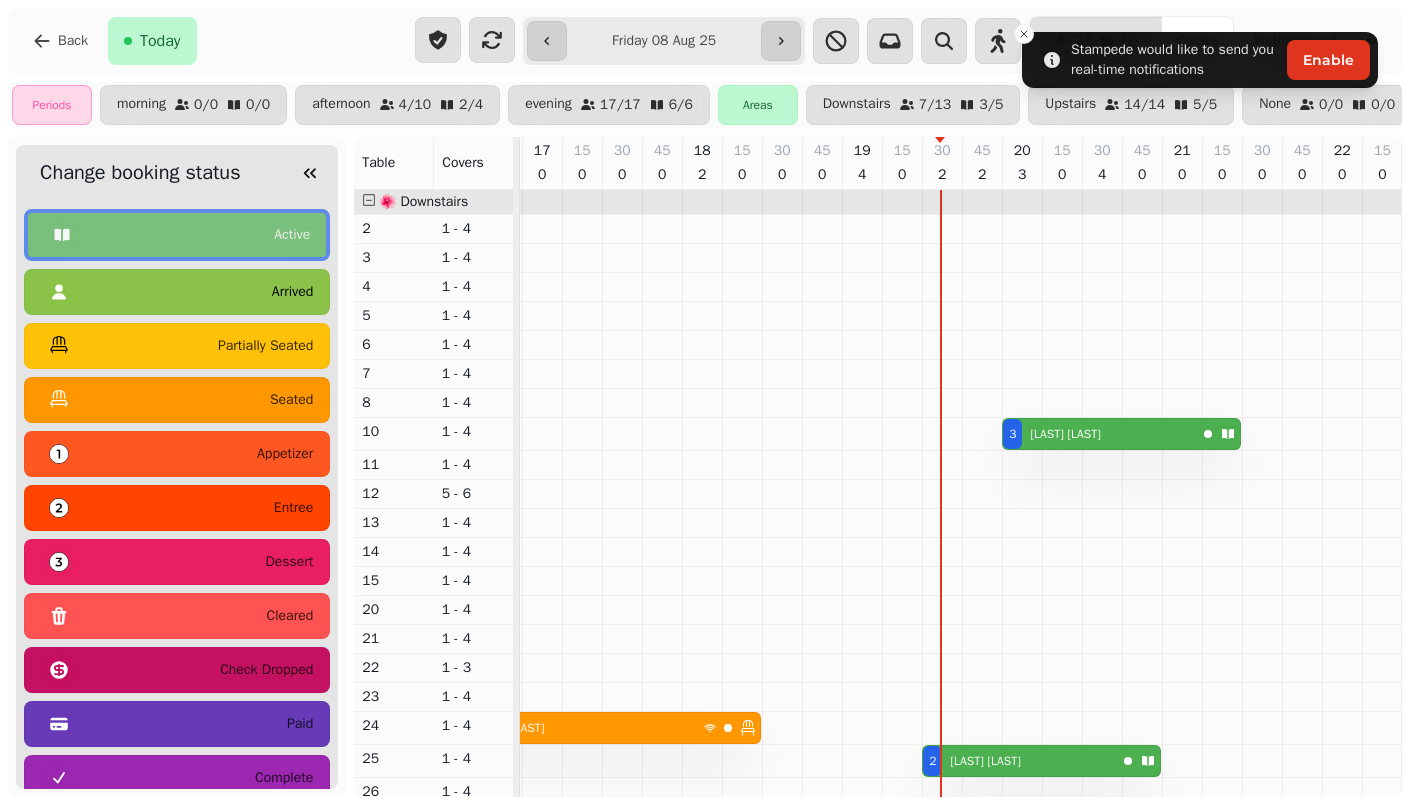 click on "arrived" at bounding box center (177, 292) 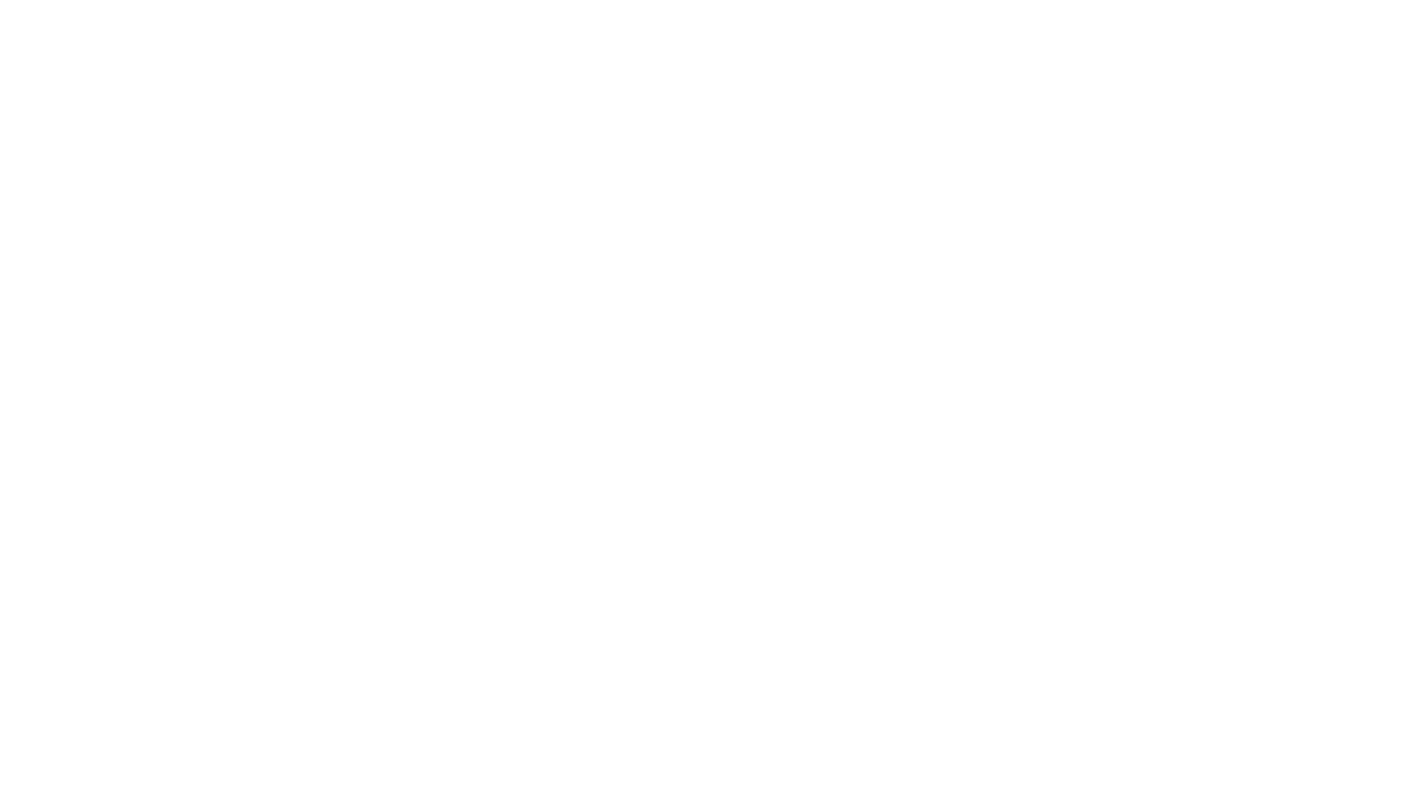 scroll, scrollTop: 0, scrollLeft: 0, axis: both 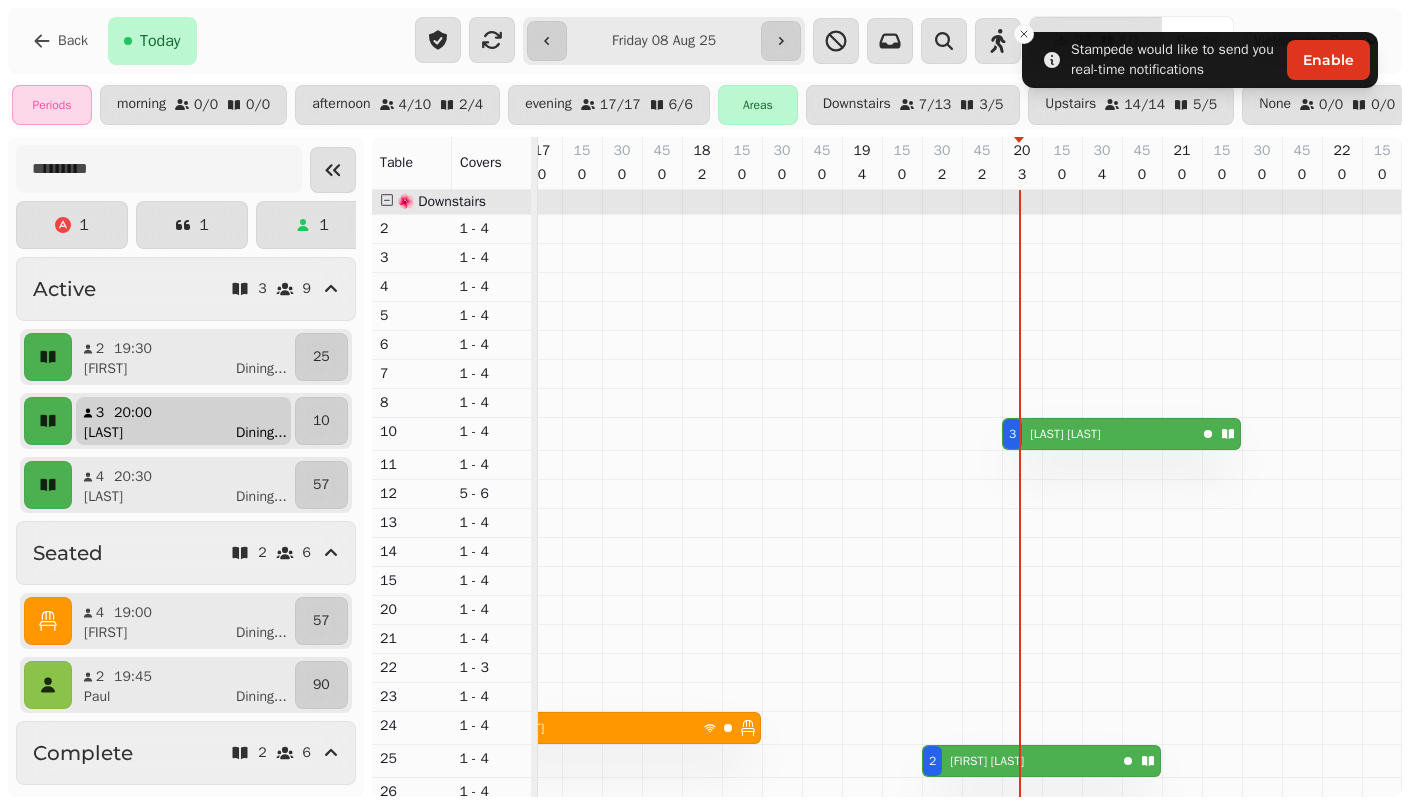 click on "3 20:00 Verdella Dining ..." at bounding box center [183, 421] 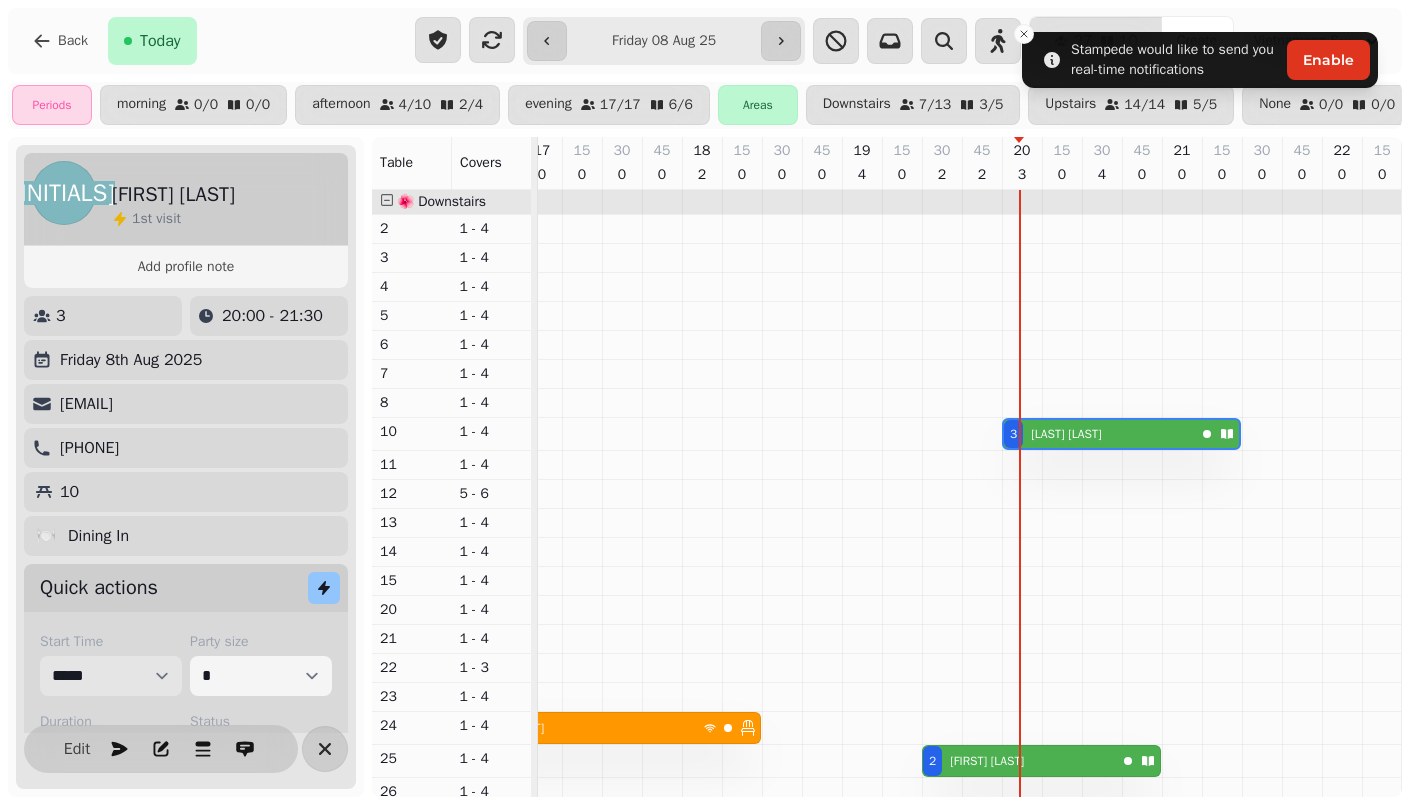 click on "***** ***** ***** ***** ***** ***** ***** ***** ***** ***** ***** ***** ***** ***** ***** ***** ***** ***** ***** ***** ***** ***** ***** ***** ***** ***** ***** ***** ***** ***** ***** ***** ***** ***** ***** ***** ***** ***** ***** ***** ***** ***** ***** ***** ***** ***** ***** ***** ***** ***** ***** ***** ***** ***** ***** ***** ***** ***** ***** ***** ***** ***** ***** ***** ***** ***** ***** ***** ***** ***** ***** ***** ***** ***** ***** ***** ***** ***** ***** ***** ***** ***** ***** ***** ***** ***** ***** ***** ***** ***** ***** ***** ***** ***** ***** *****" at bounding box center (111, 676) 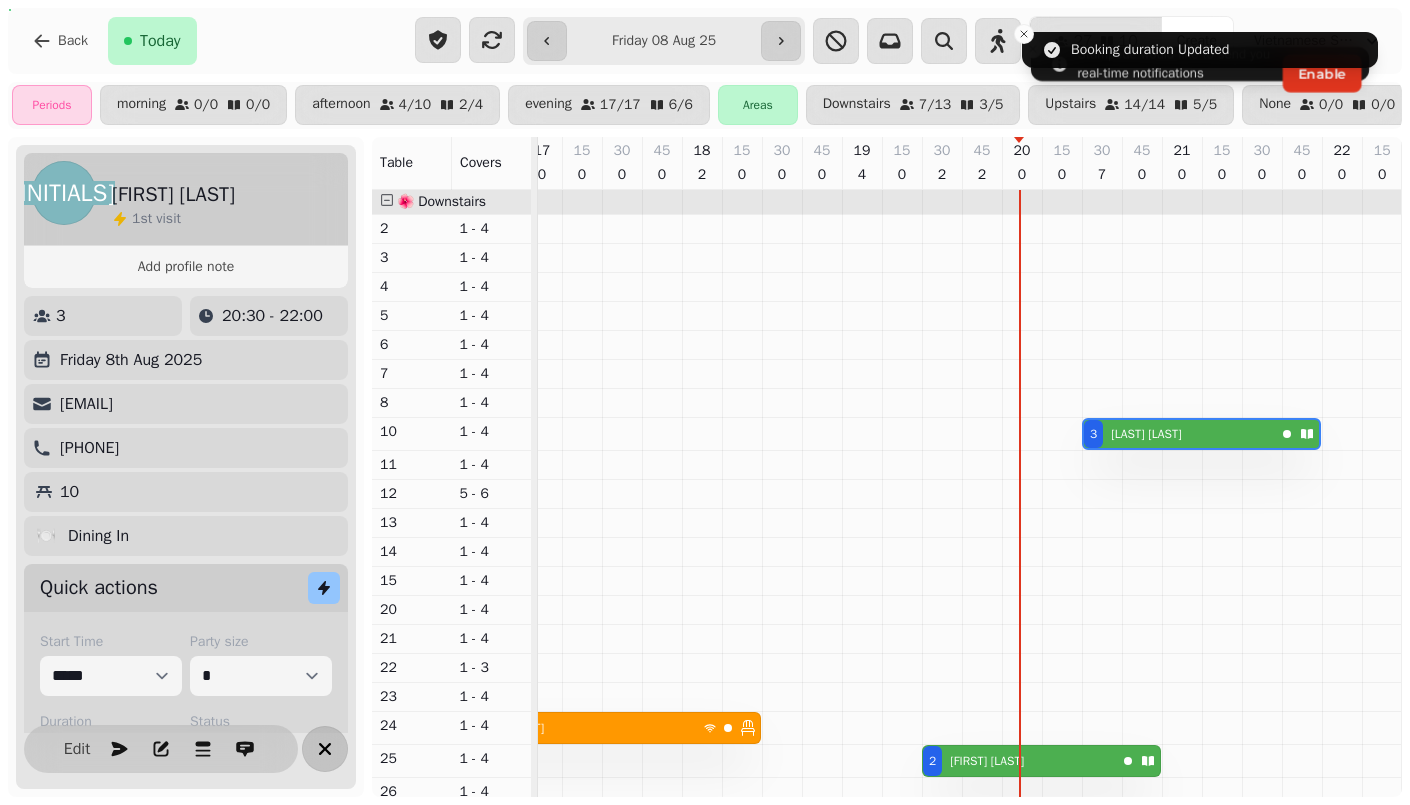 click at bounding box center [325, 749] 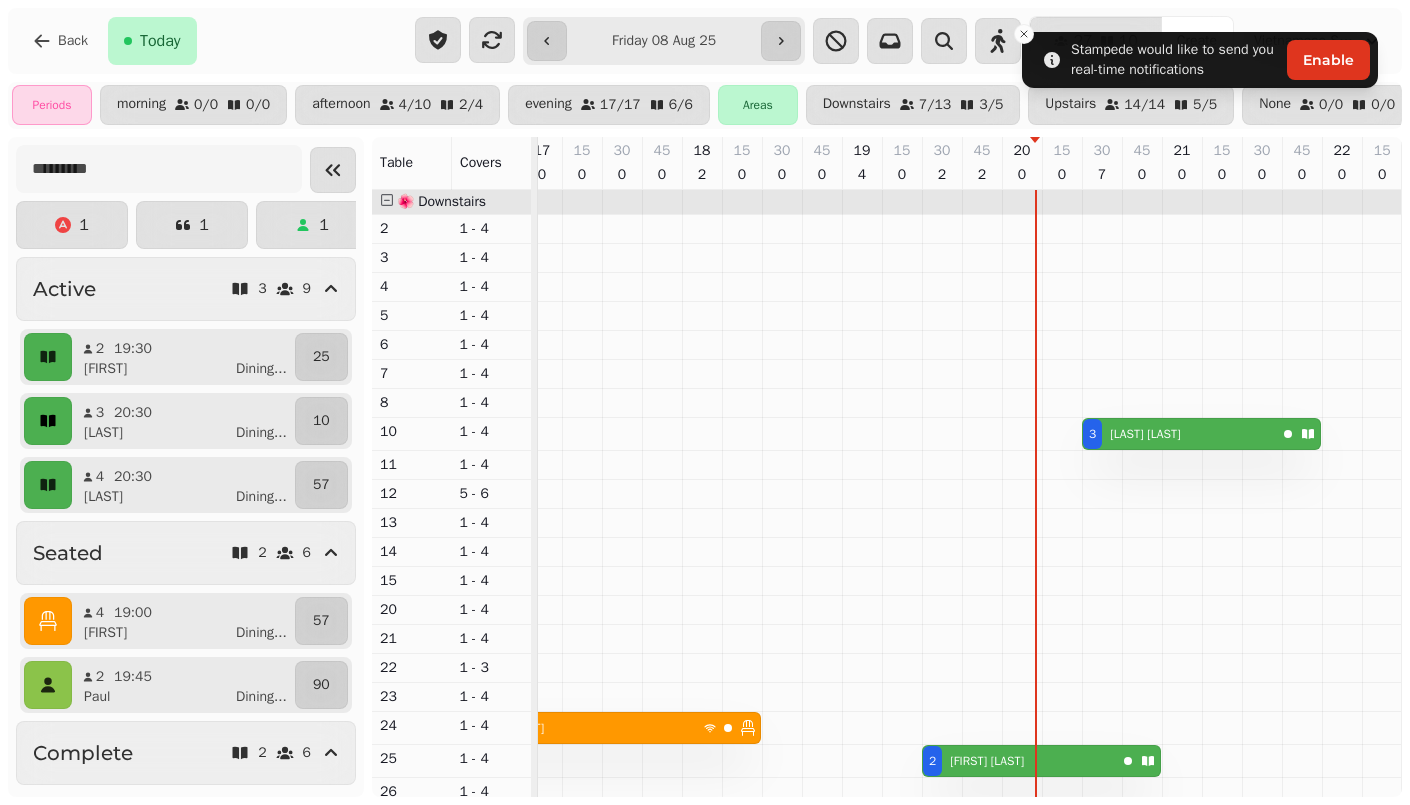 click at bounding box center (48, 421) 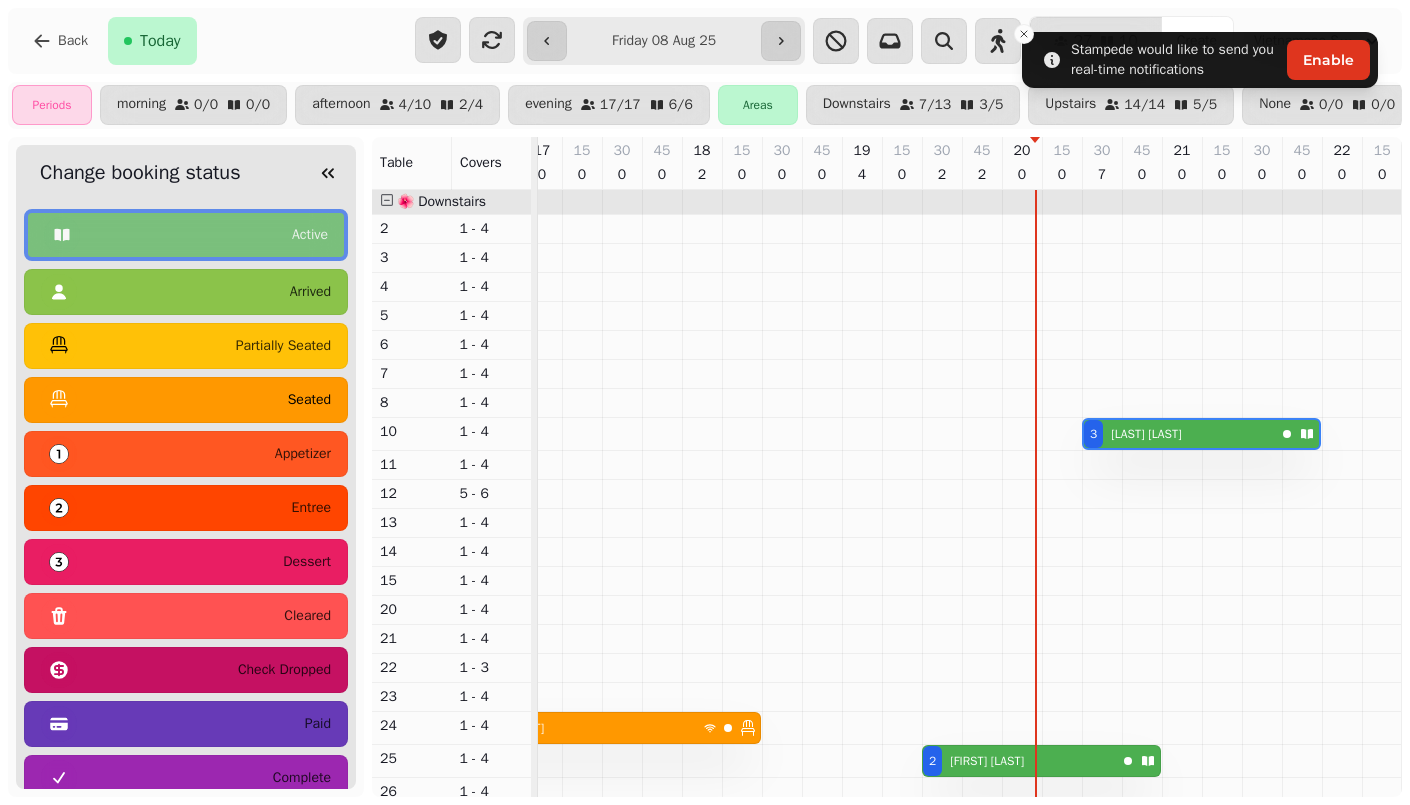 click at bounding box center [59, 400] 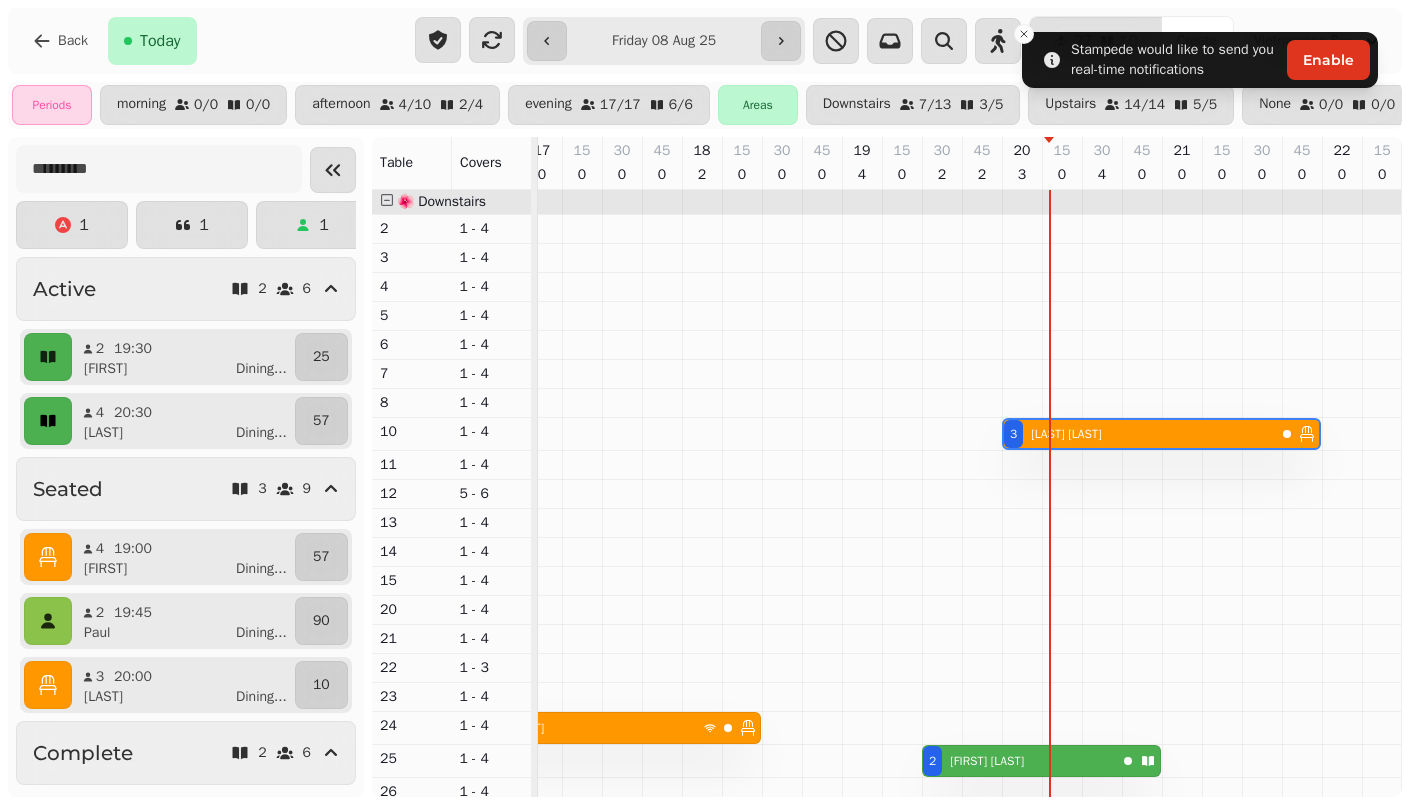 click at bounding box center [48, 421] 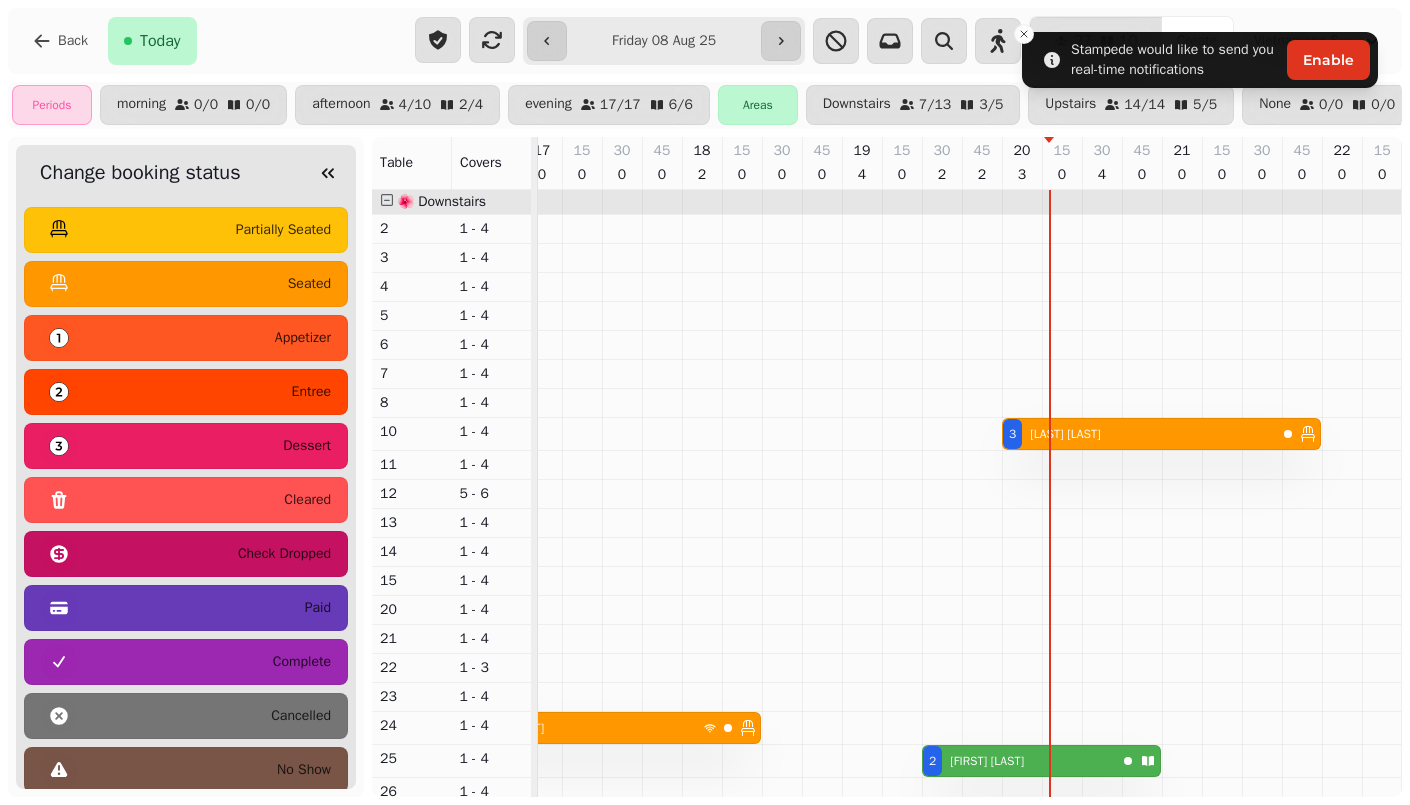 scroll, scrollTop: 0, scrollLeft: 0, axis: both 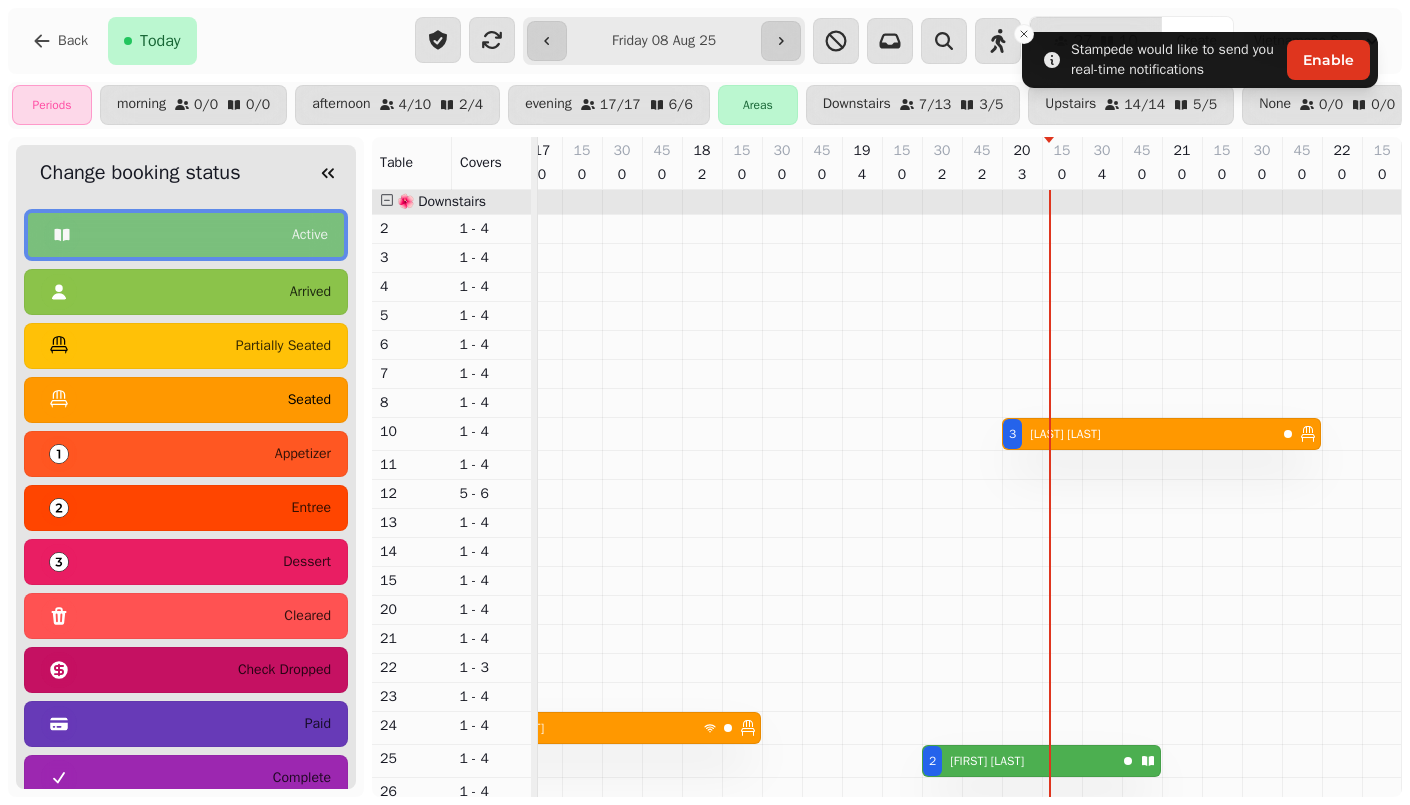 click on "seated" at bounding box center (186, 400) 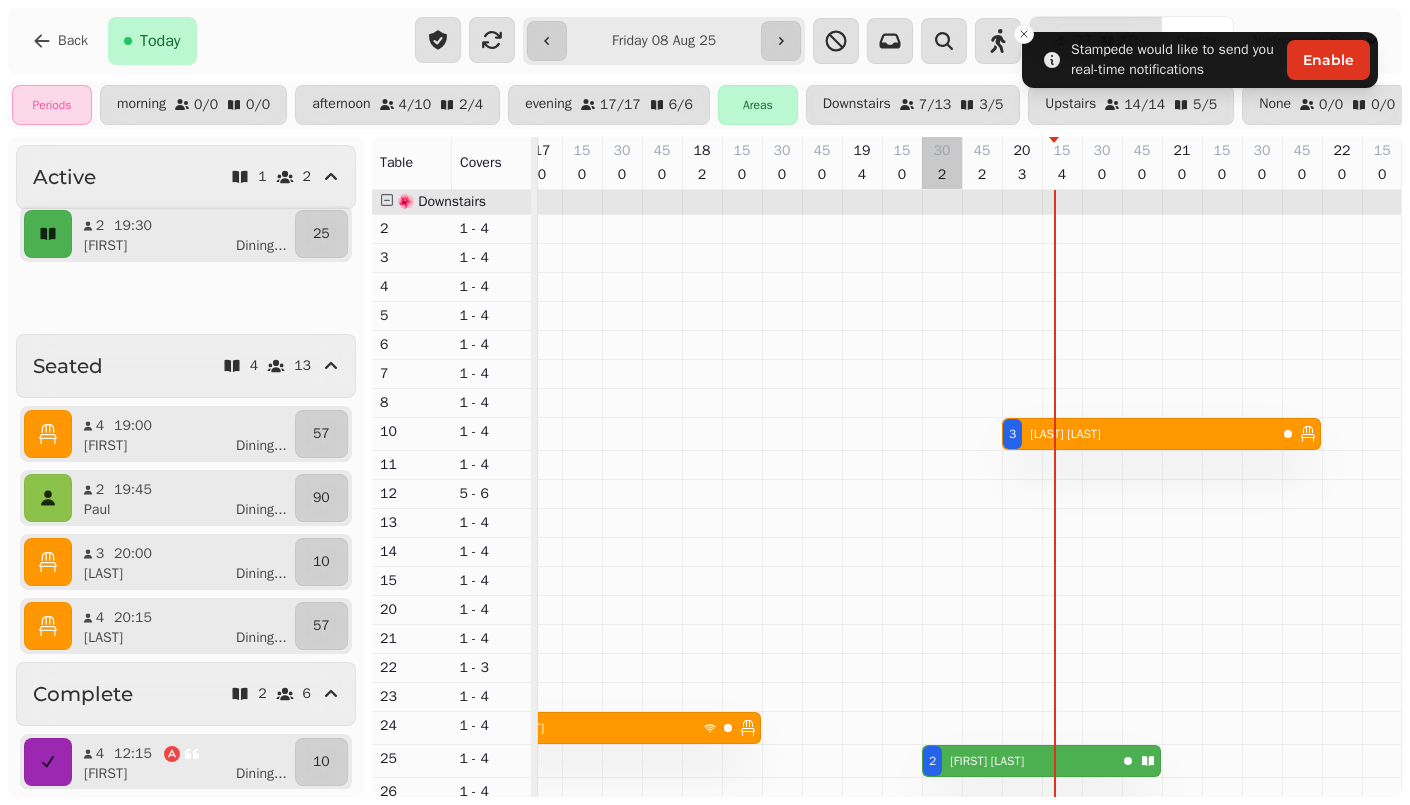 scroll, scrollTop: 0, scrollLeft: 0, axis: both 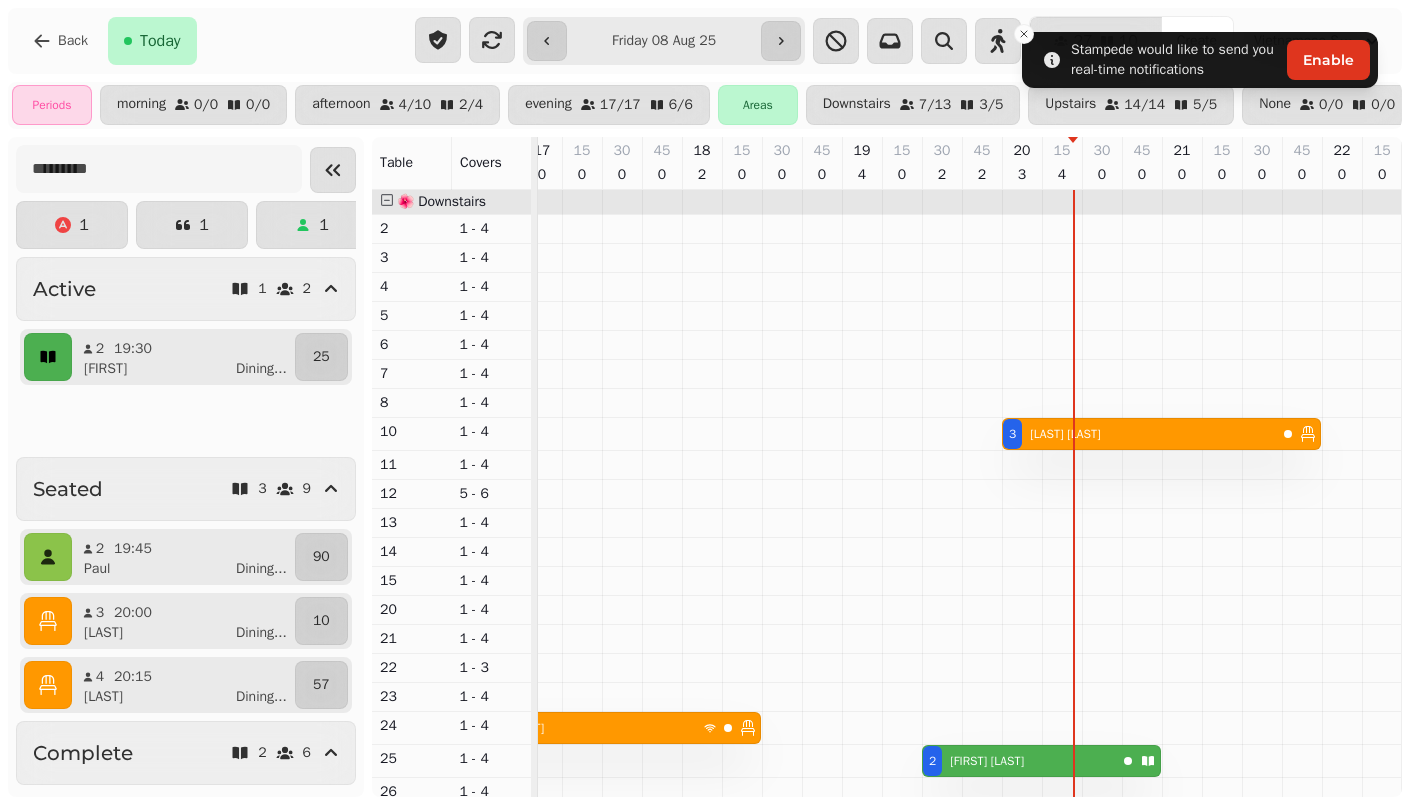 click 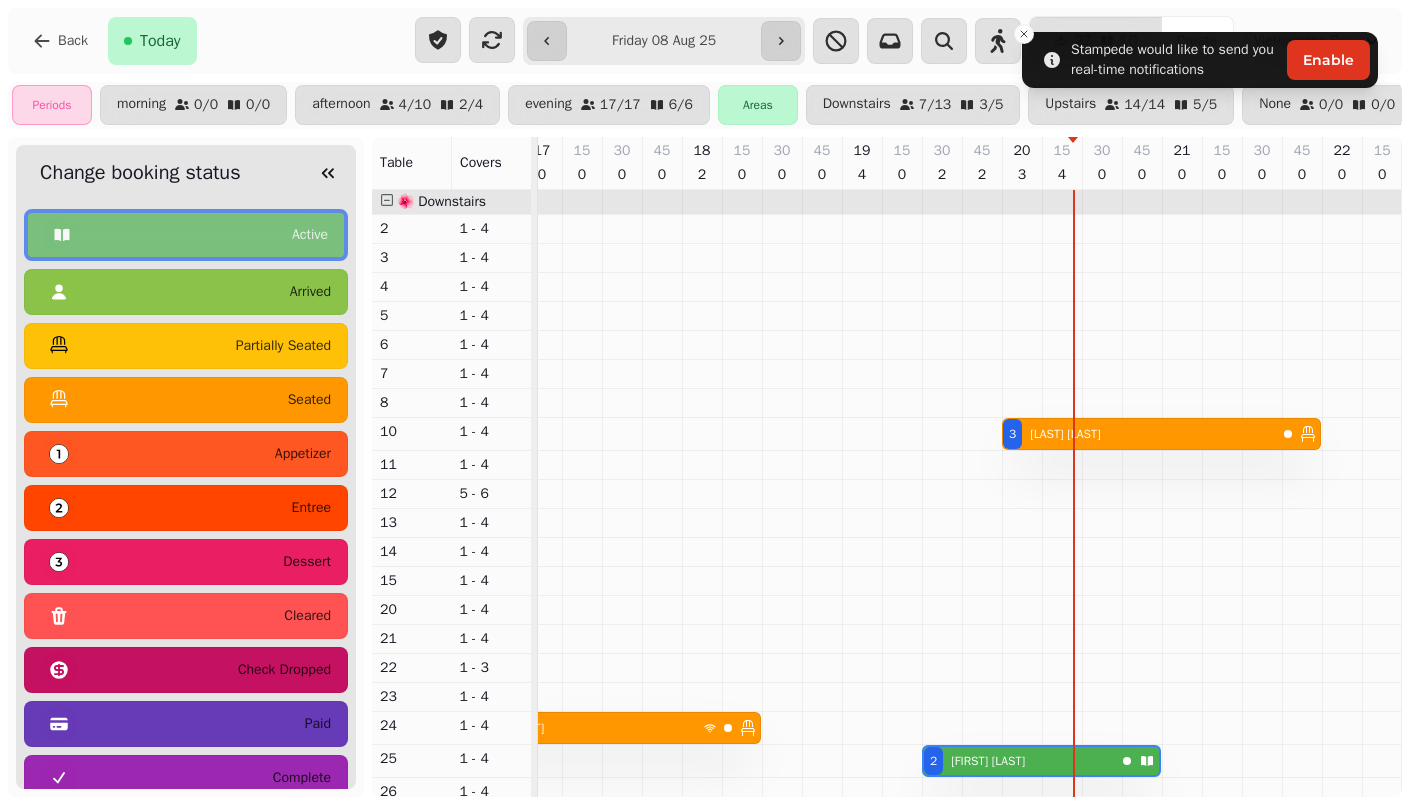 scroll, scrollTop: 116, scrollLeft: 0, axis: vertical 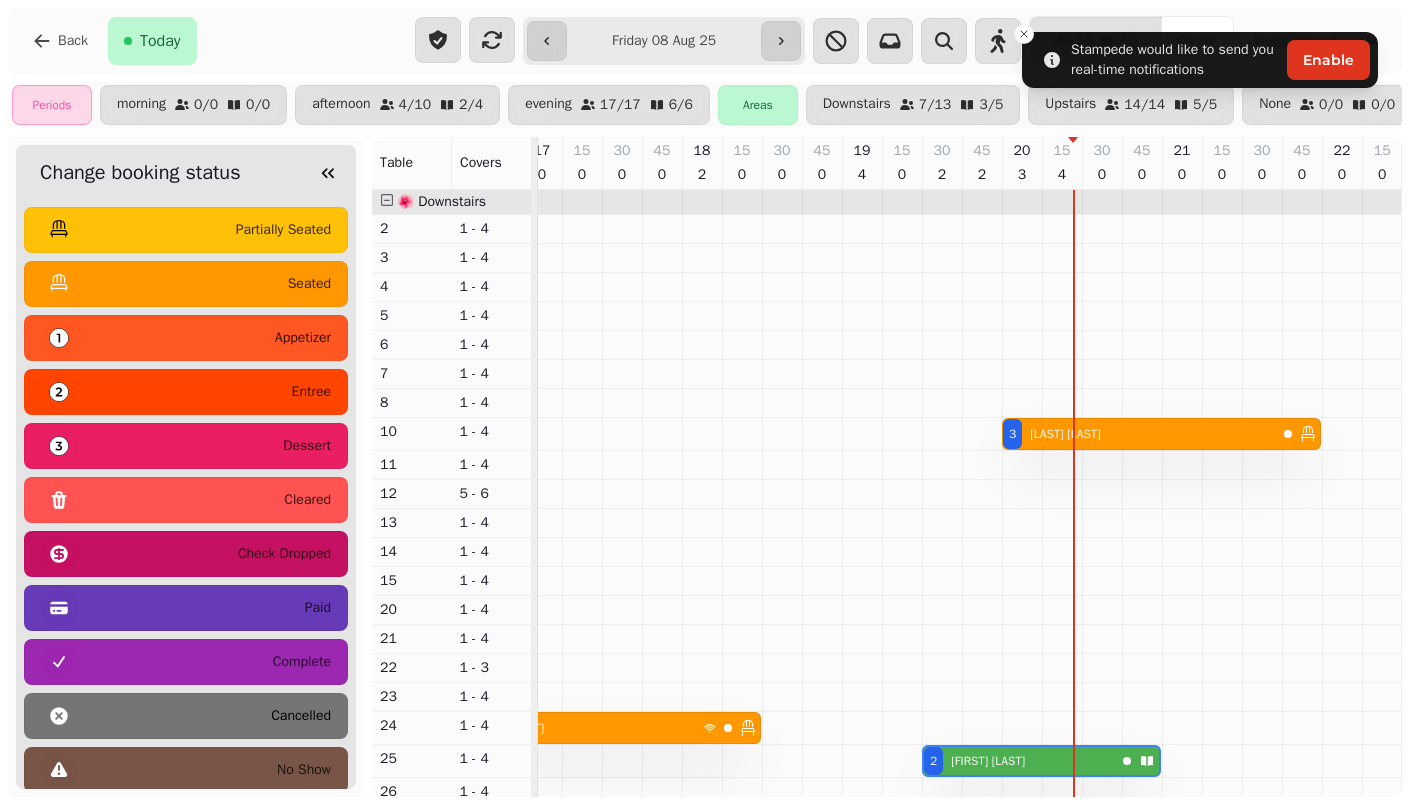 click on "cancelled" at bounding box center [186, 716] 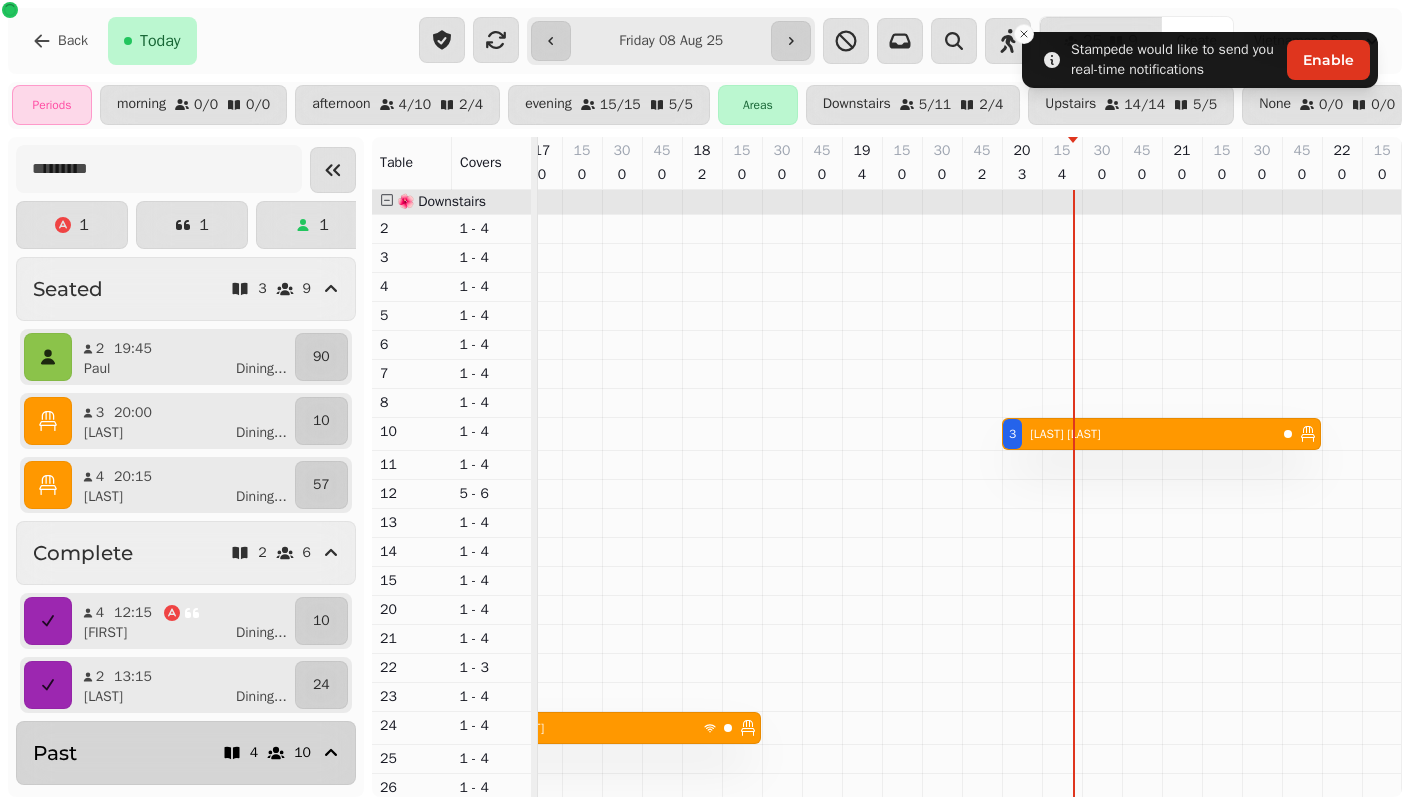 scroll, scrollTop: 0, scrollLeft: 0, axis: both 